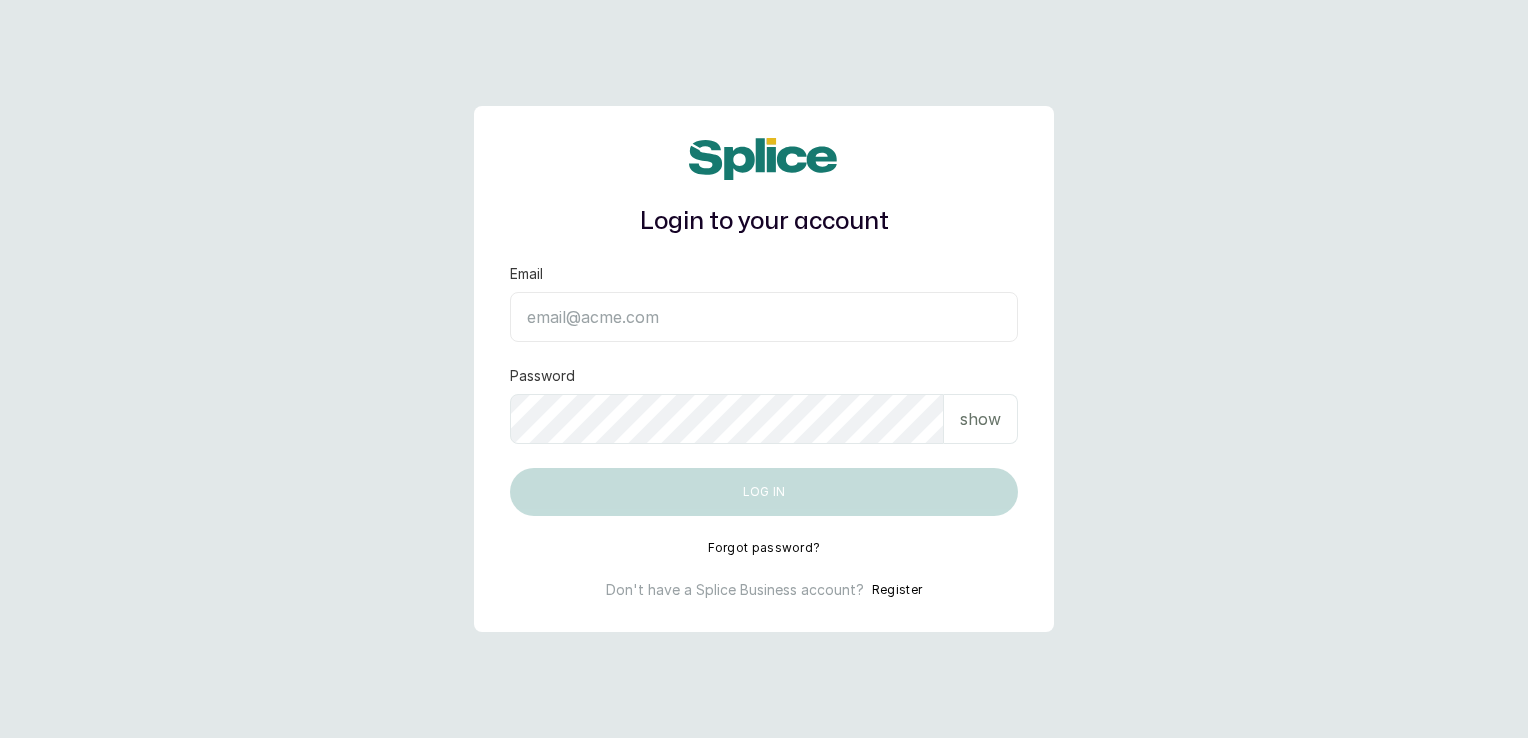 scroll, scrollTop: 0, scrollLeft: 0, axis: both 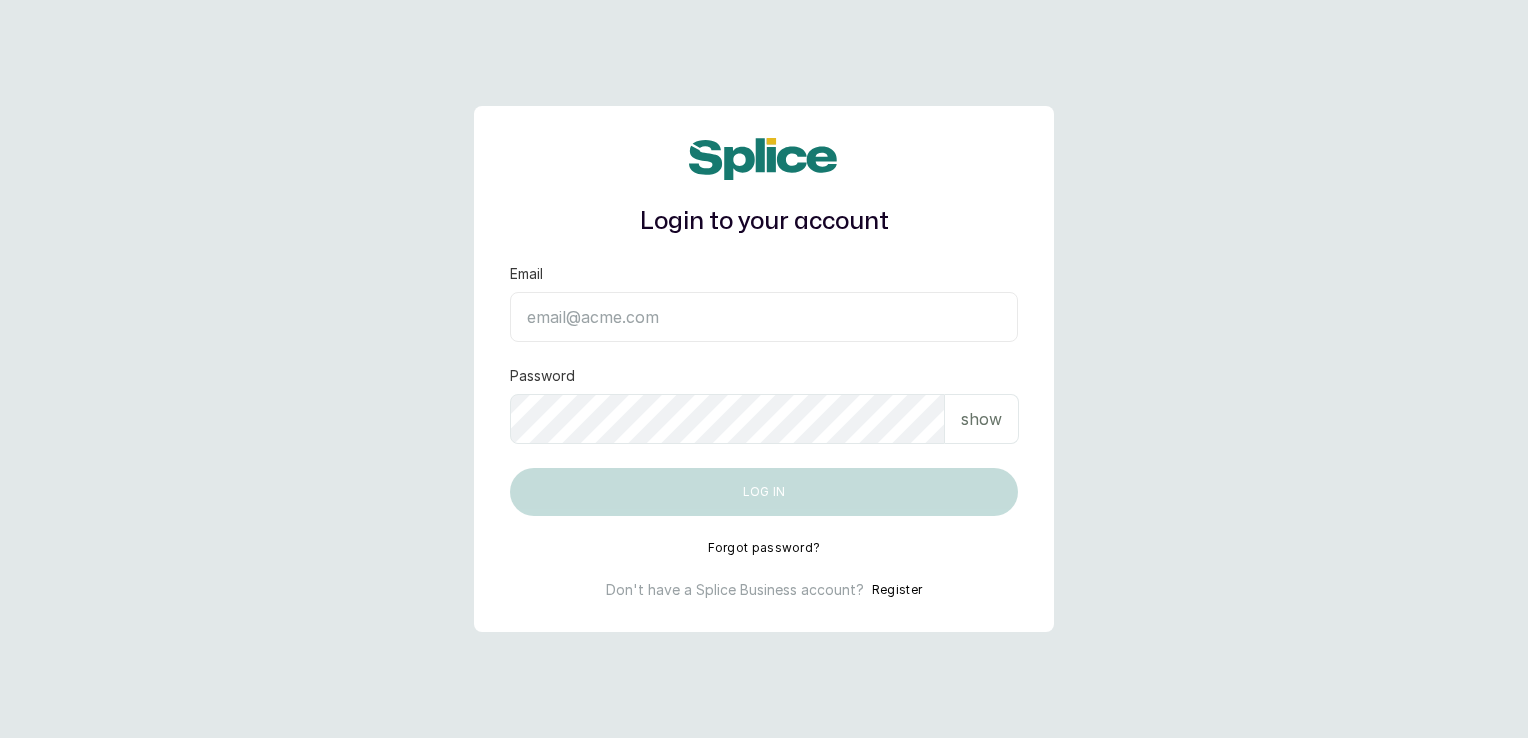 type on "chepstreats48@gmail.com" 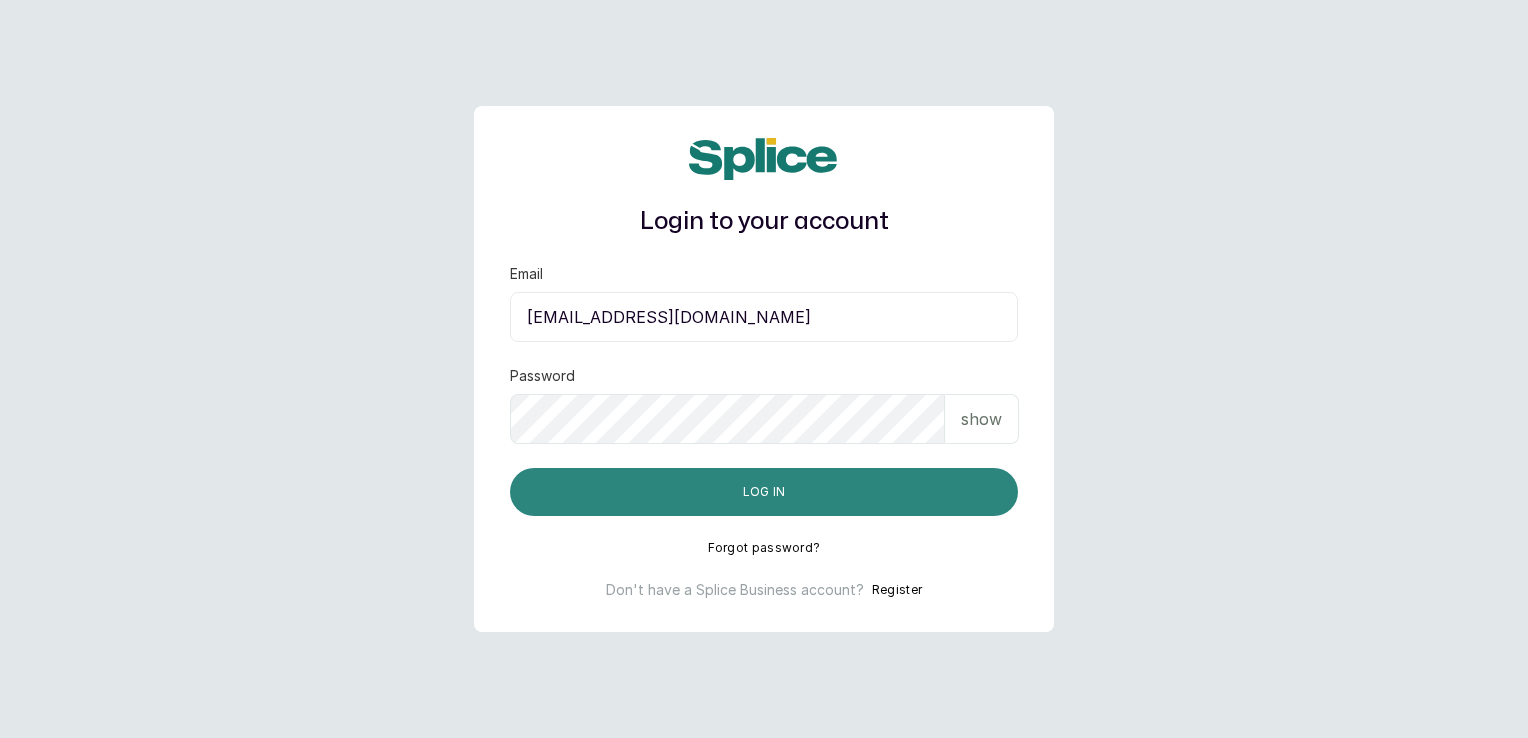 click on "Log in" at bounding box center (764, 492) 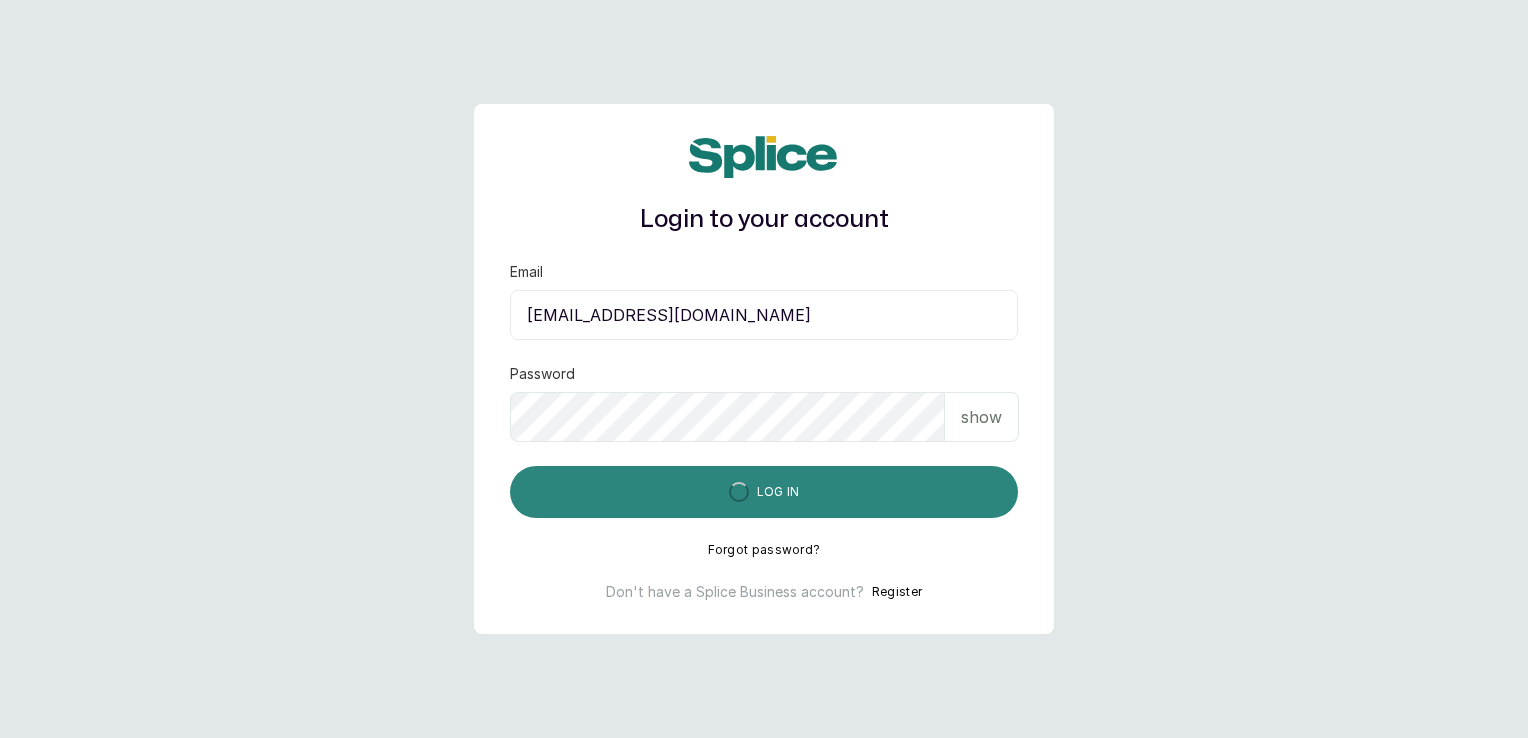 click on "Log in" at bounding box center (764, 492) 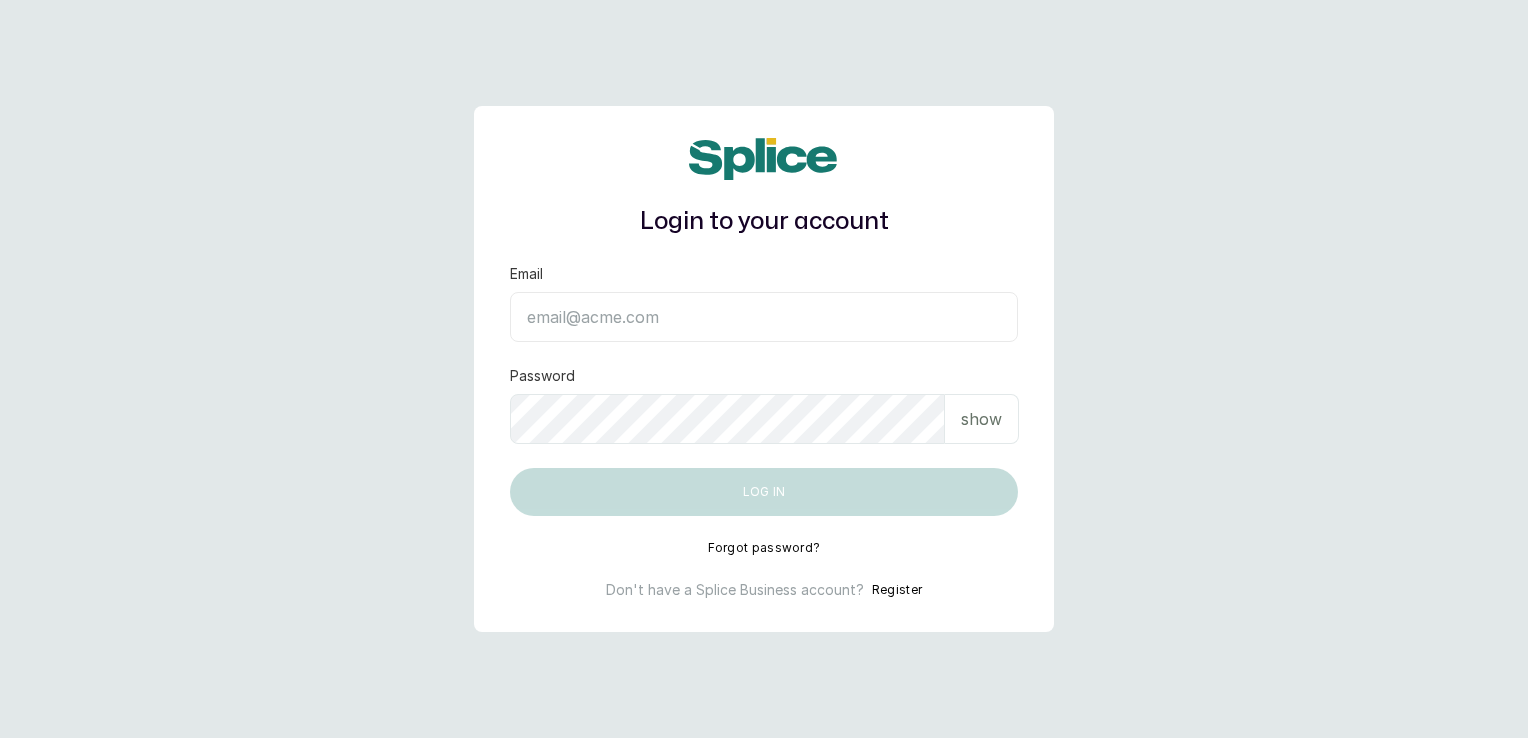 scroll, scrollTop: 0, scrollLeft: 0, axis: both 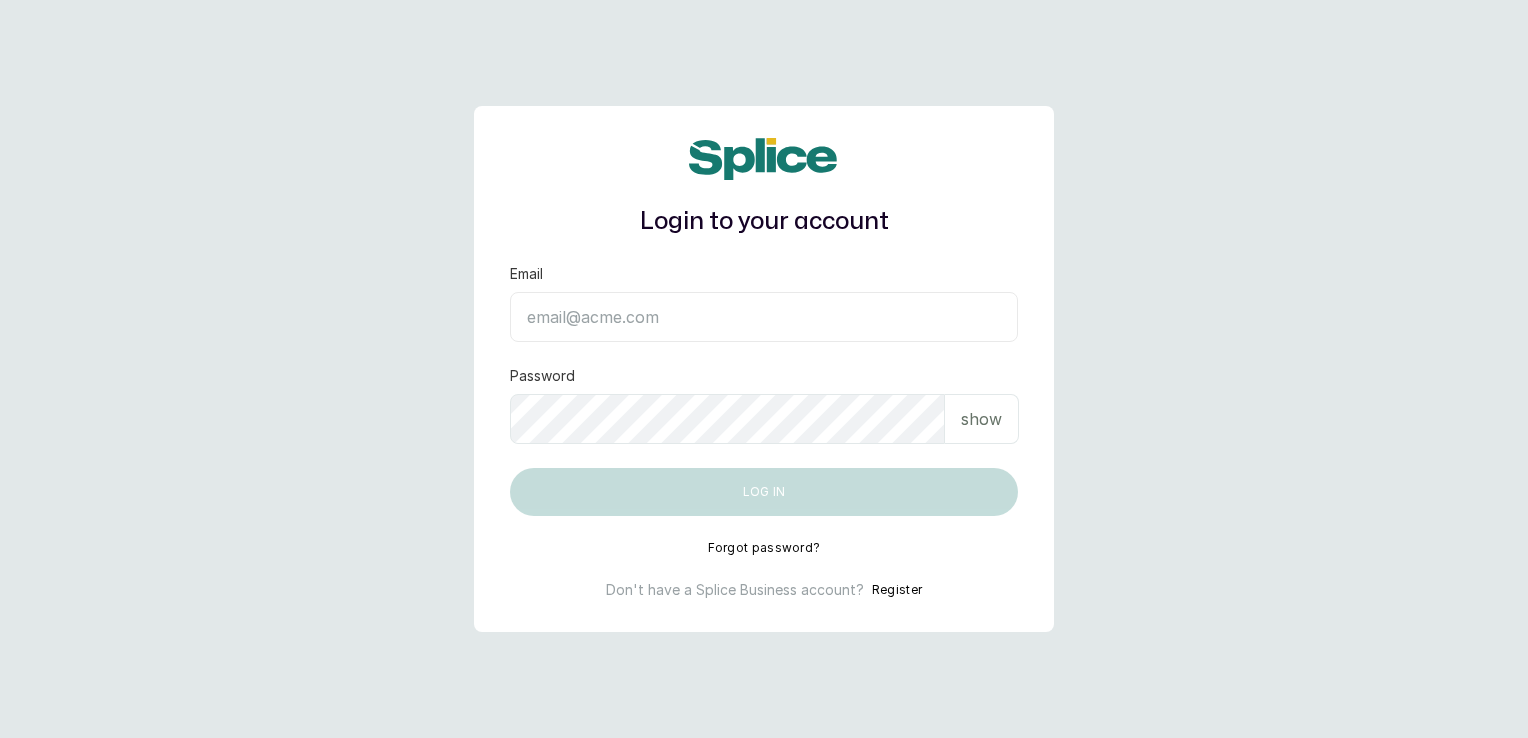 type on "[EMAIL_ADDRESS][DOMAIN_NAME]" 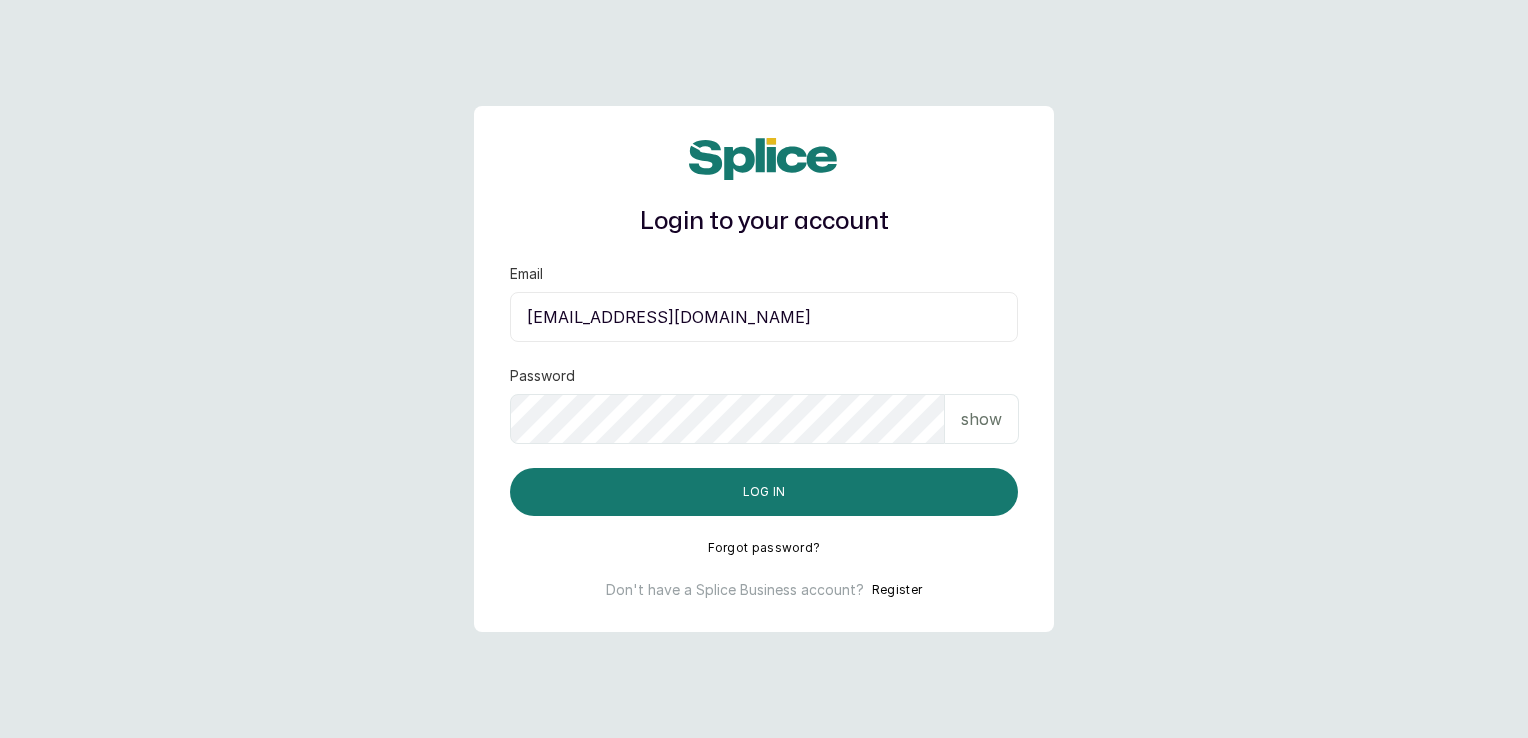 click on "Log in" at bounding box center [764, 492] 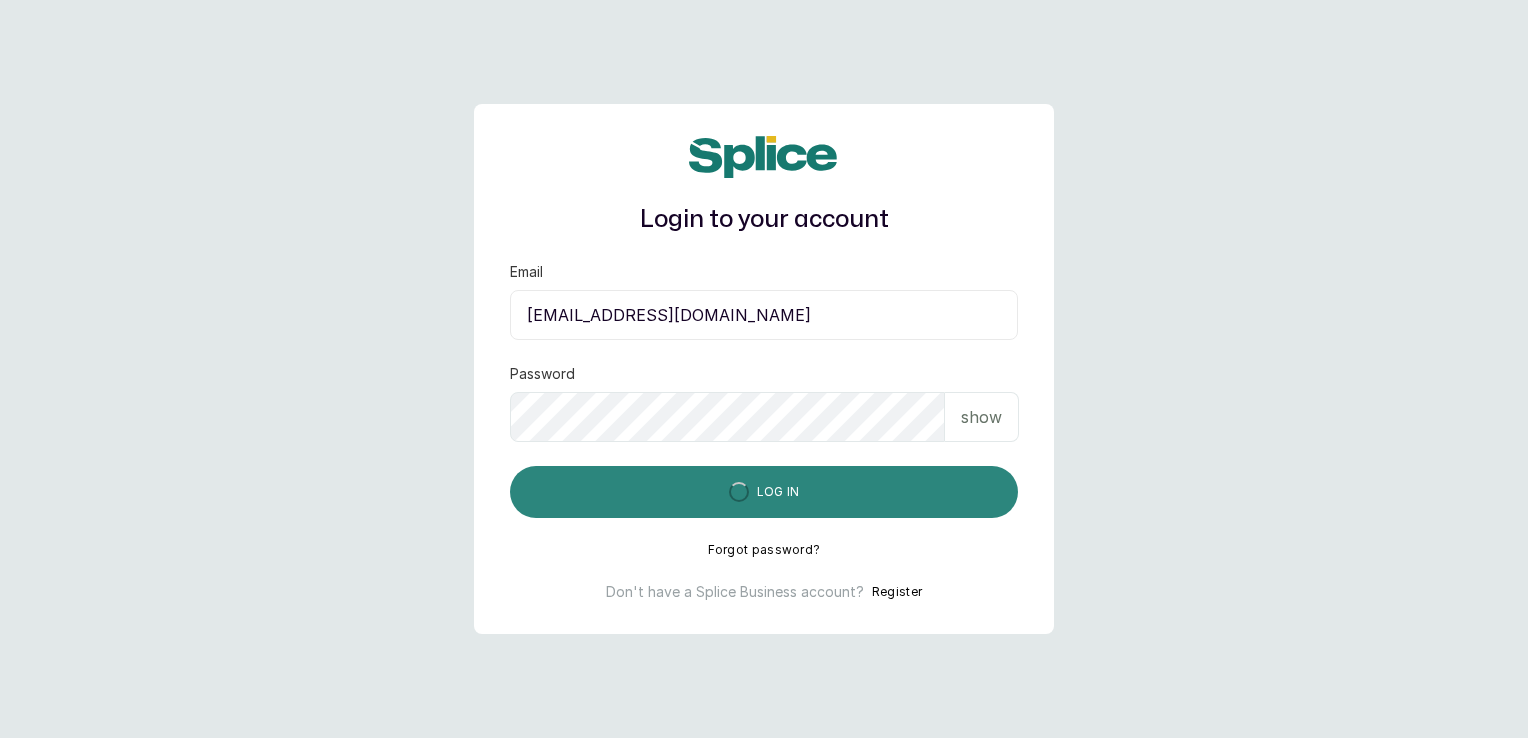 drag, startPoint x: 0, startPoint y: 0, endPoint x: 809, endPoint y: 502, distance: 952.09503 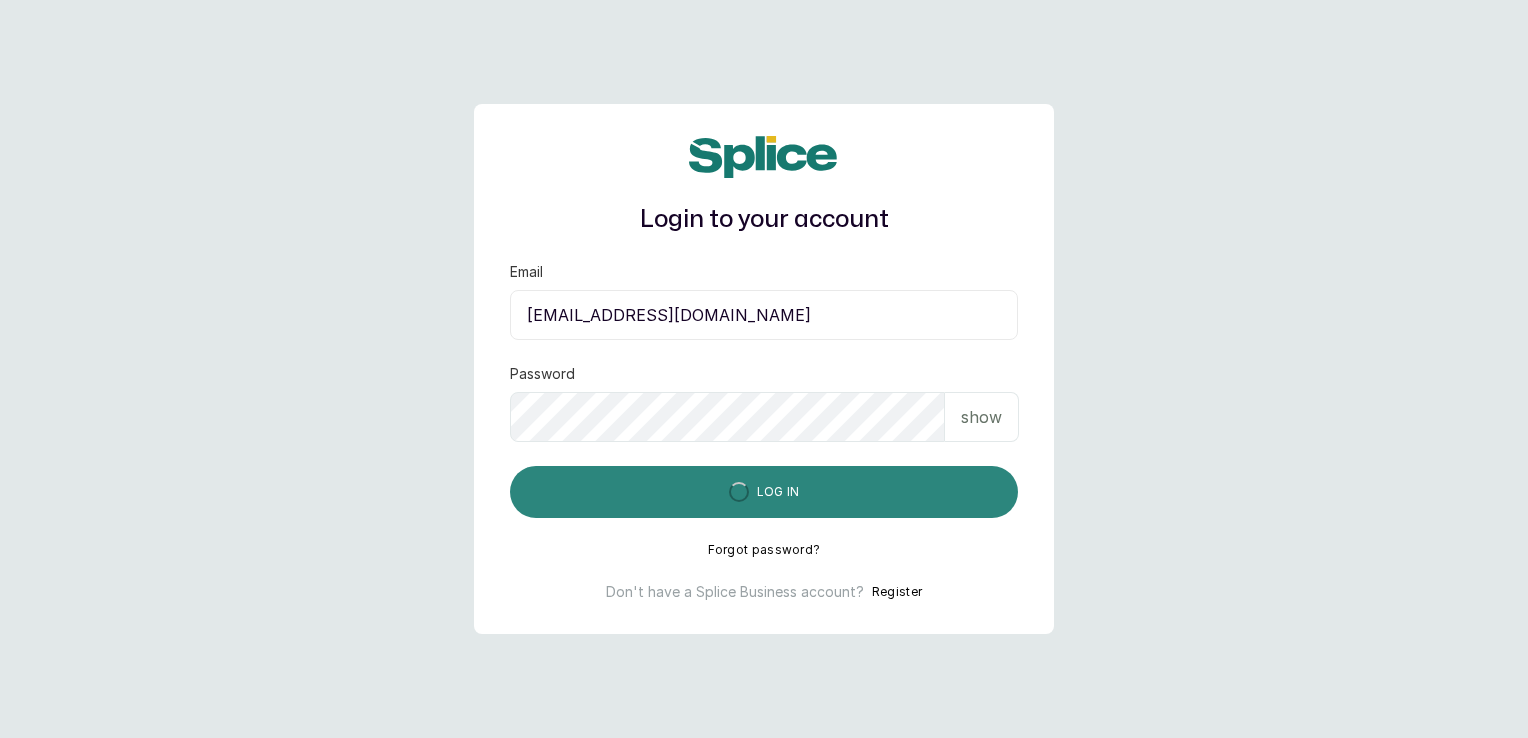click on "Log in" at bounding box center [764, 492] 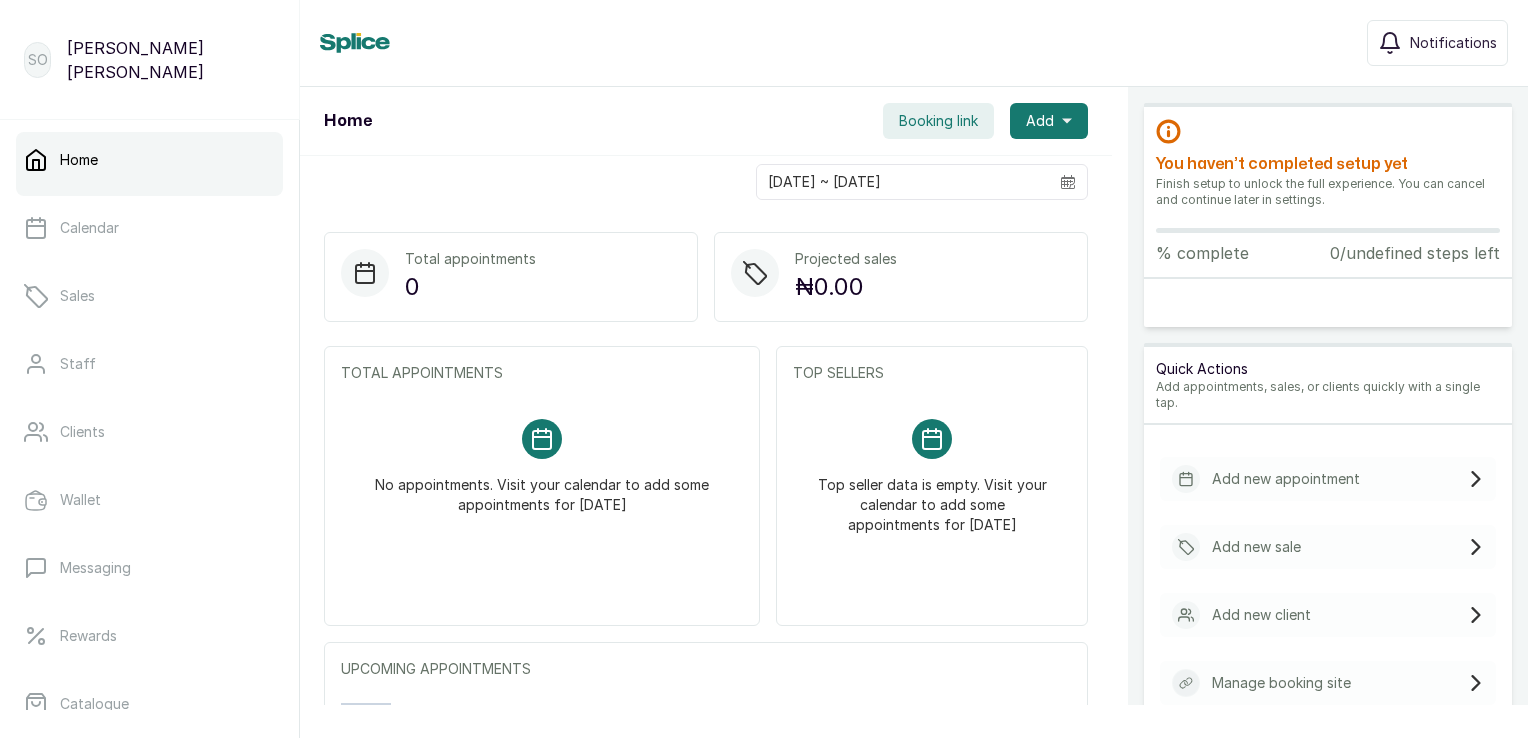 scroll, scrollTop: 0, scrollLeft: 0, axis: both 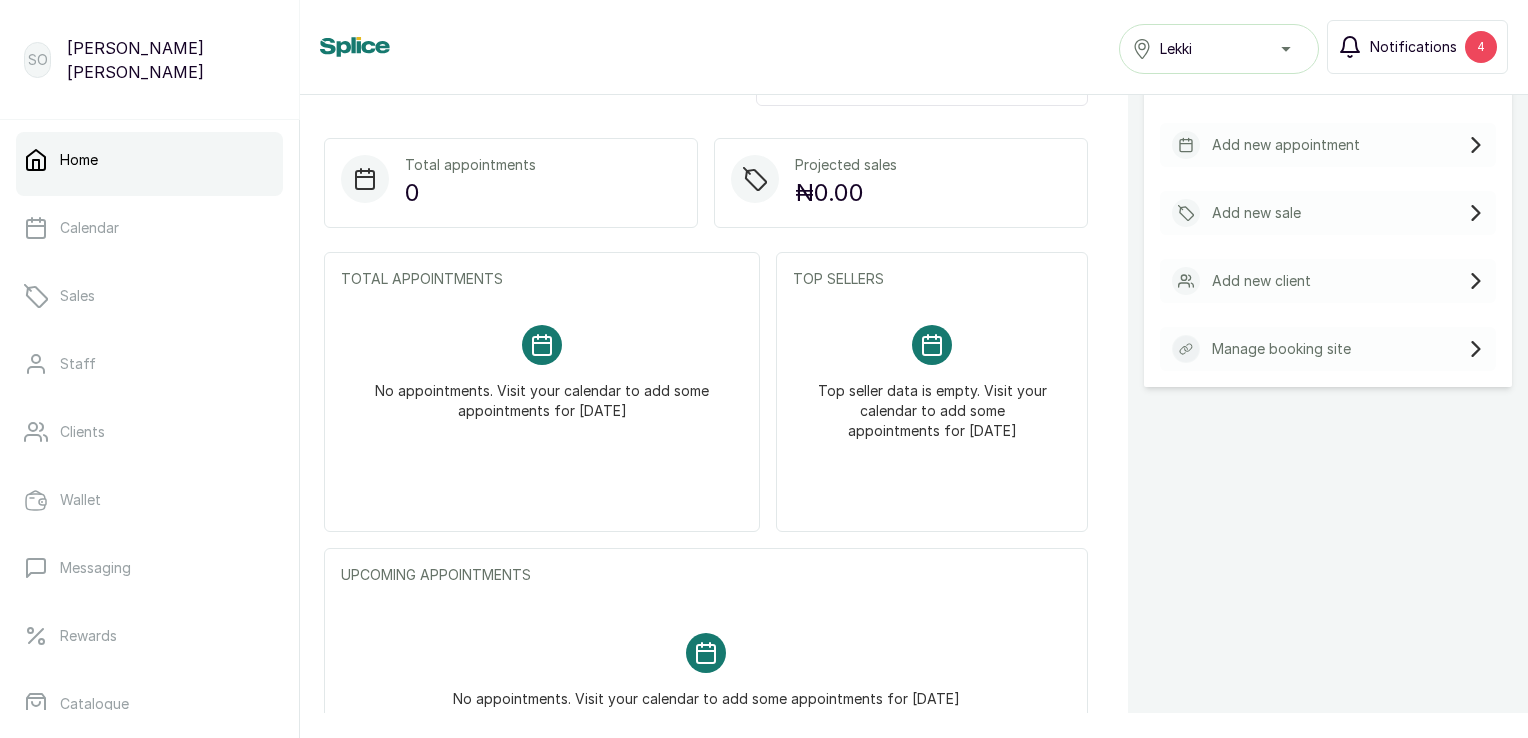 click on "Notifications 4" at bounding box center (1417, 47) 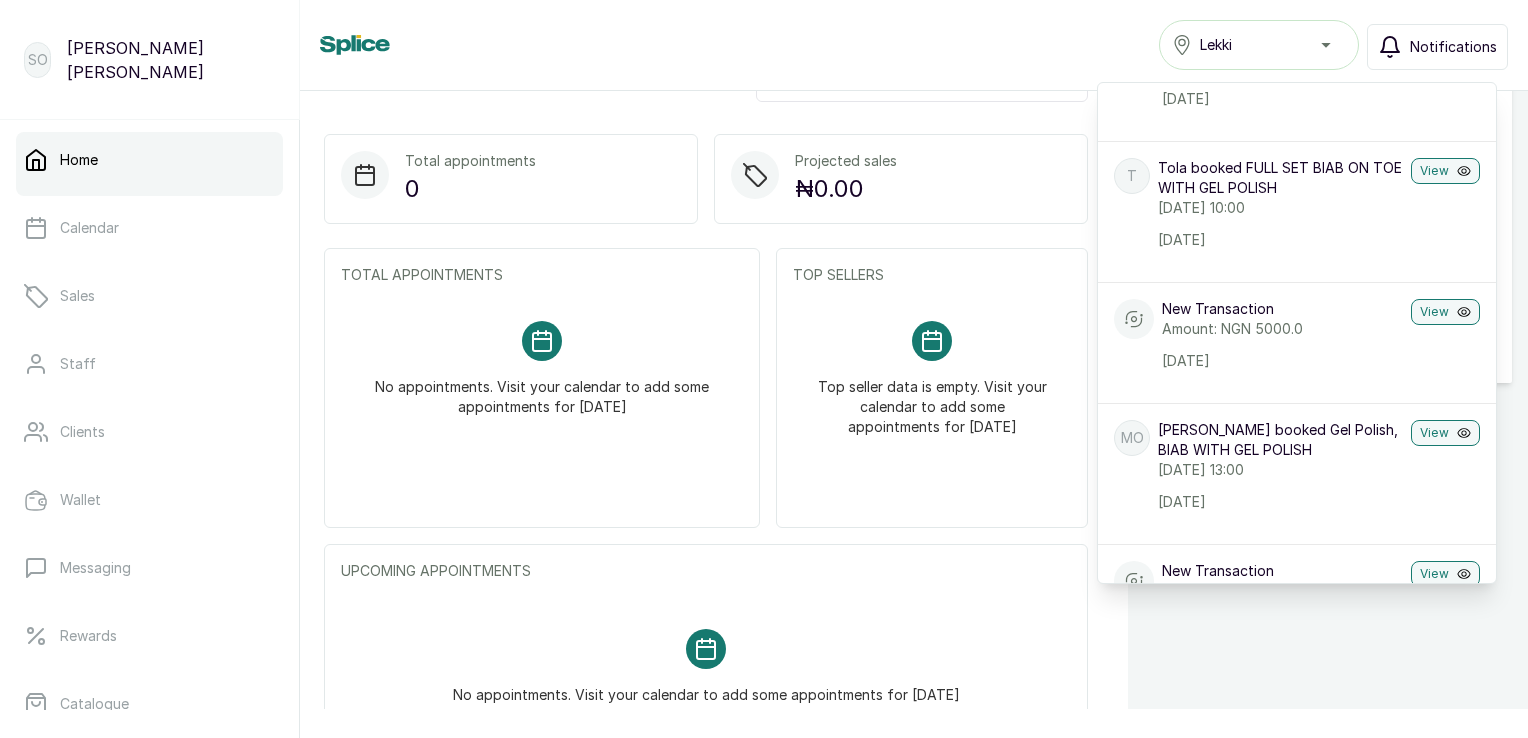 scroll, scrollTop: 262, scrollLeft: 0, axis: vertical 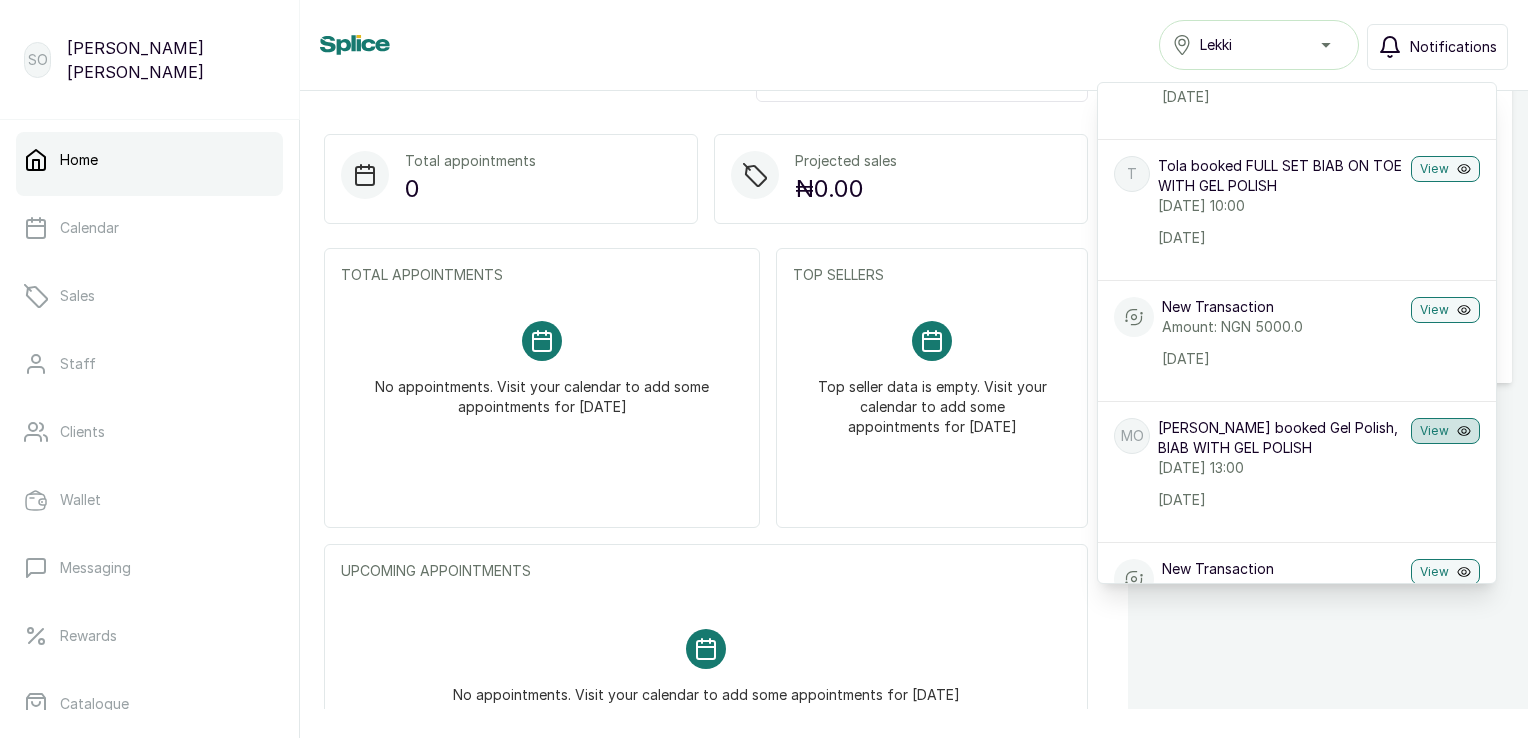 click on "View" at bounding box center (1445, 431) 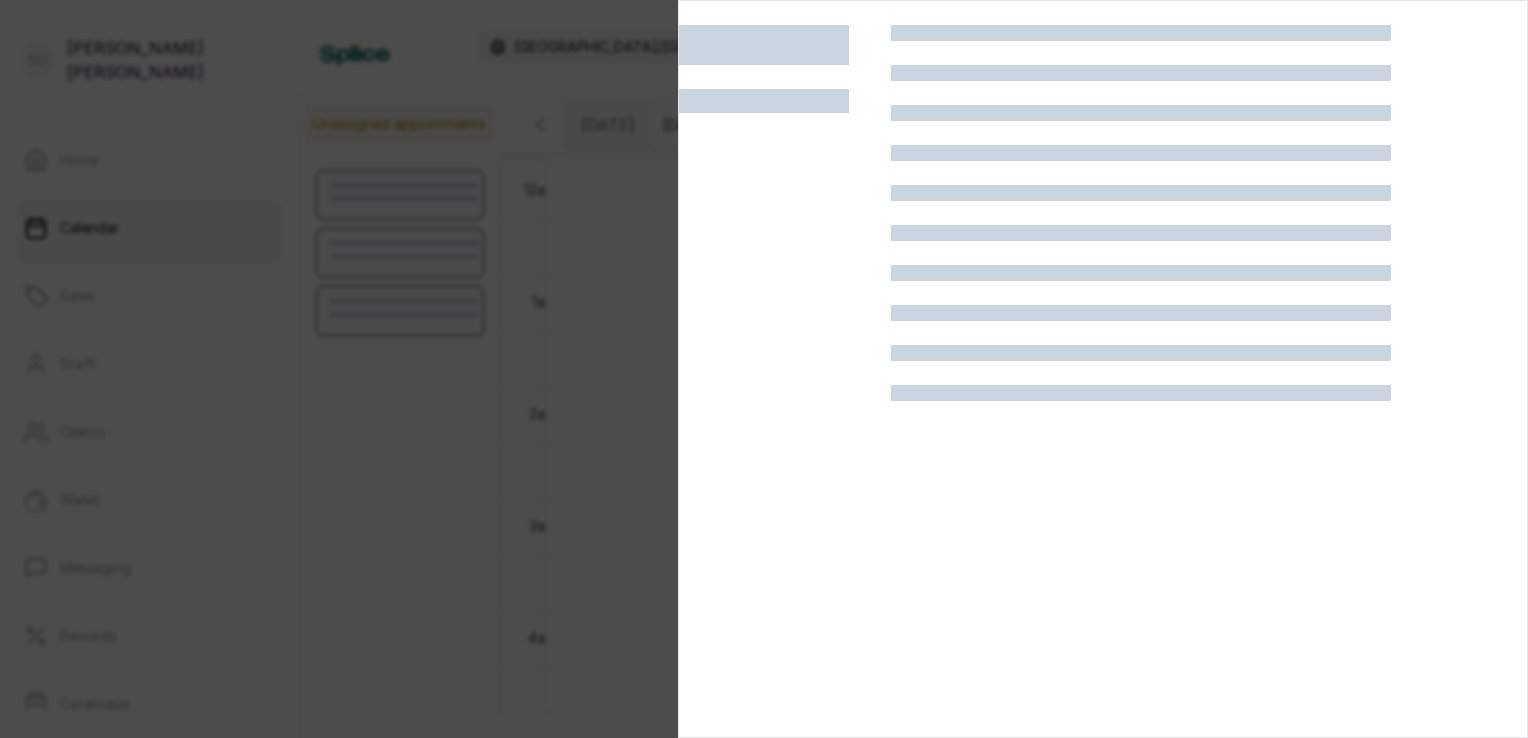 scroll, scrollTop: 674, scrollLeft: 0, axis: vertical 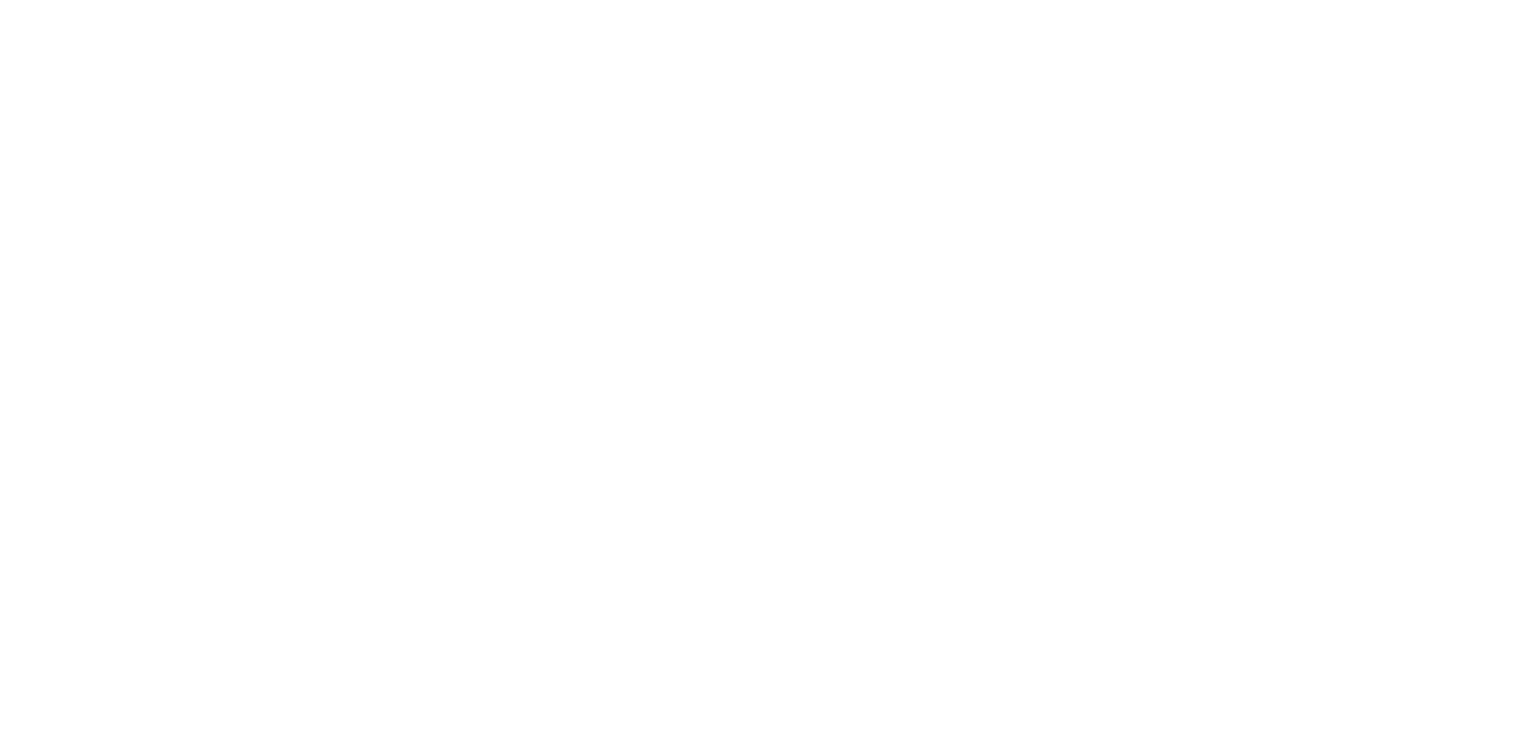 click at bounding box center [764, 0] 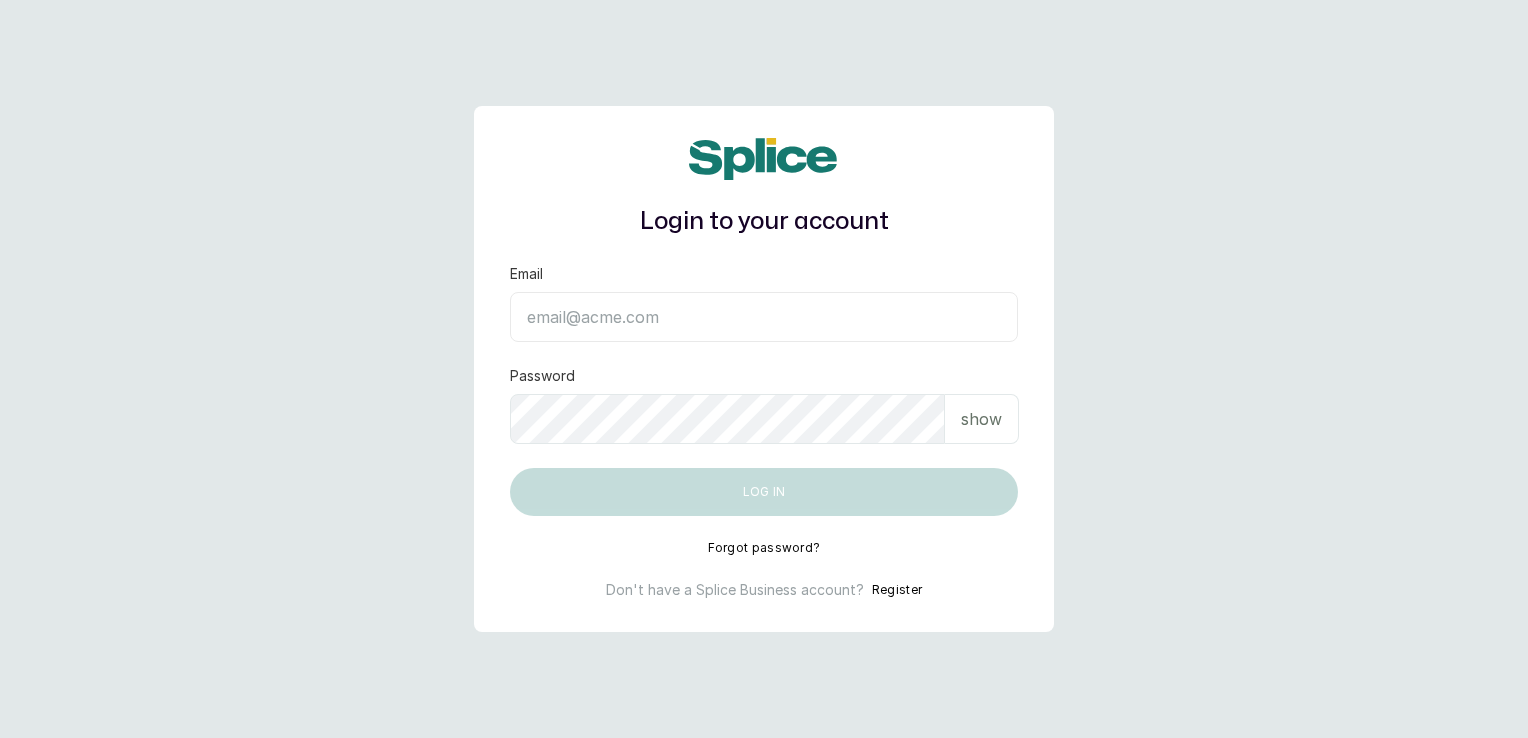 scroll, scrollTop: 0, scrollLeft: 0, axis: both 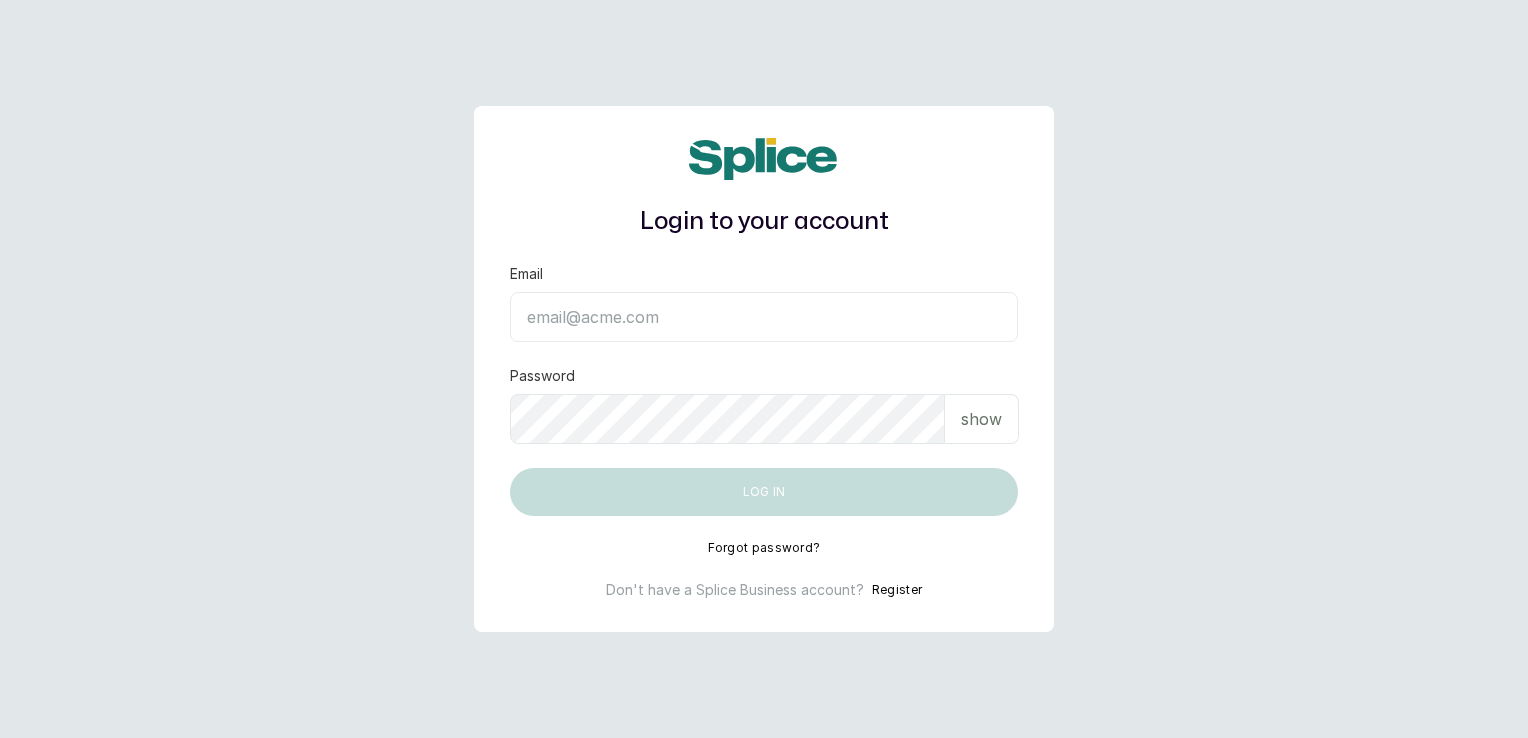 type on "chepstreats48@gmail.com" 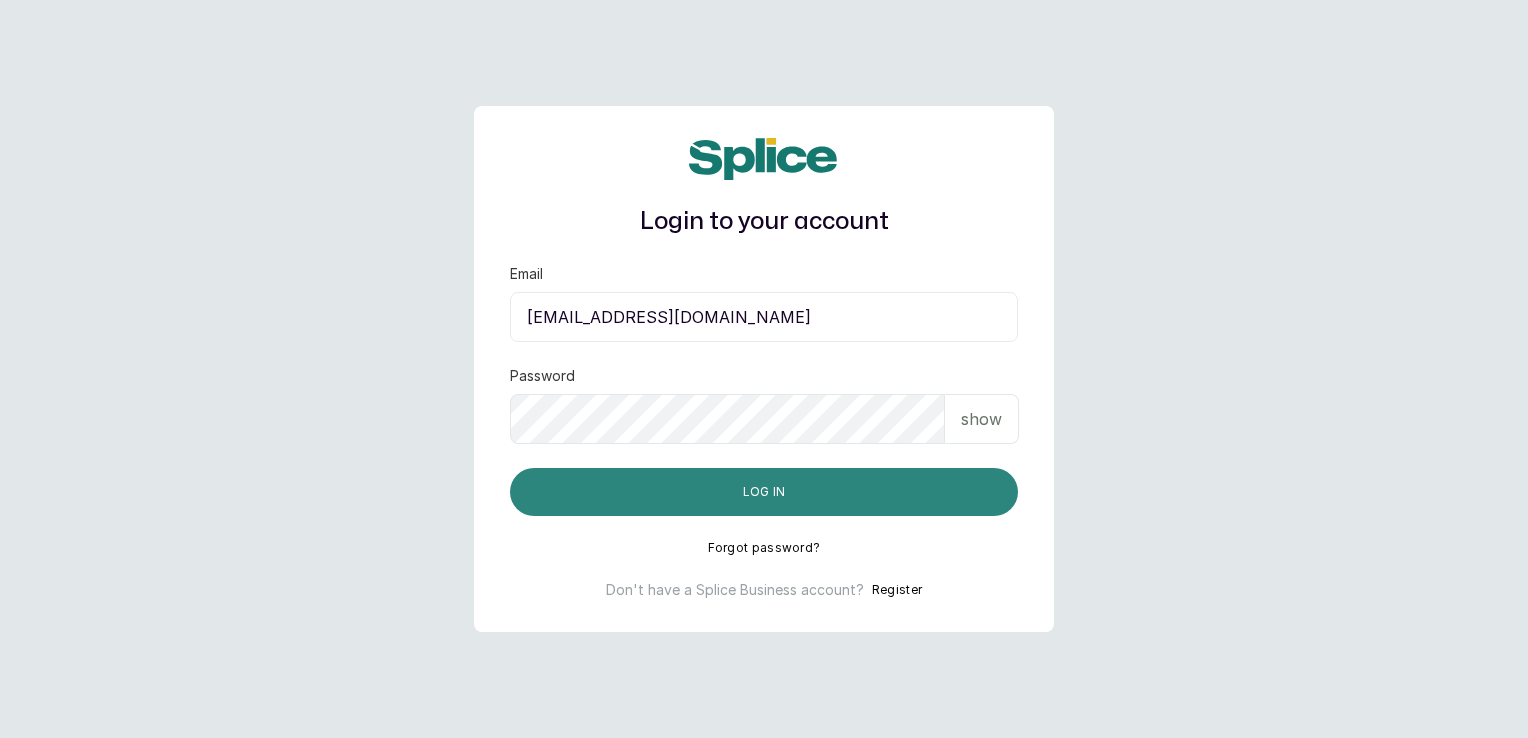 click on "Log in" at bounding box center (764, 492) 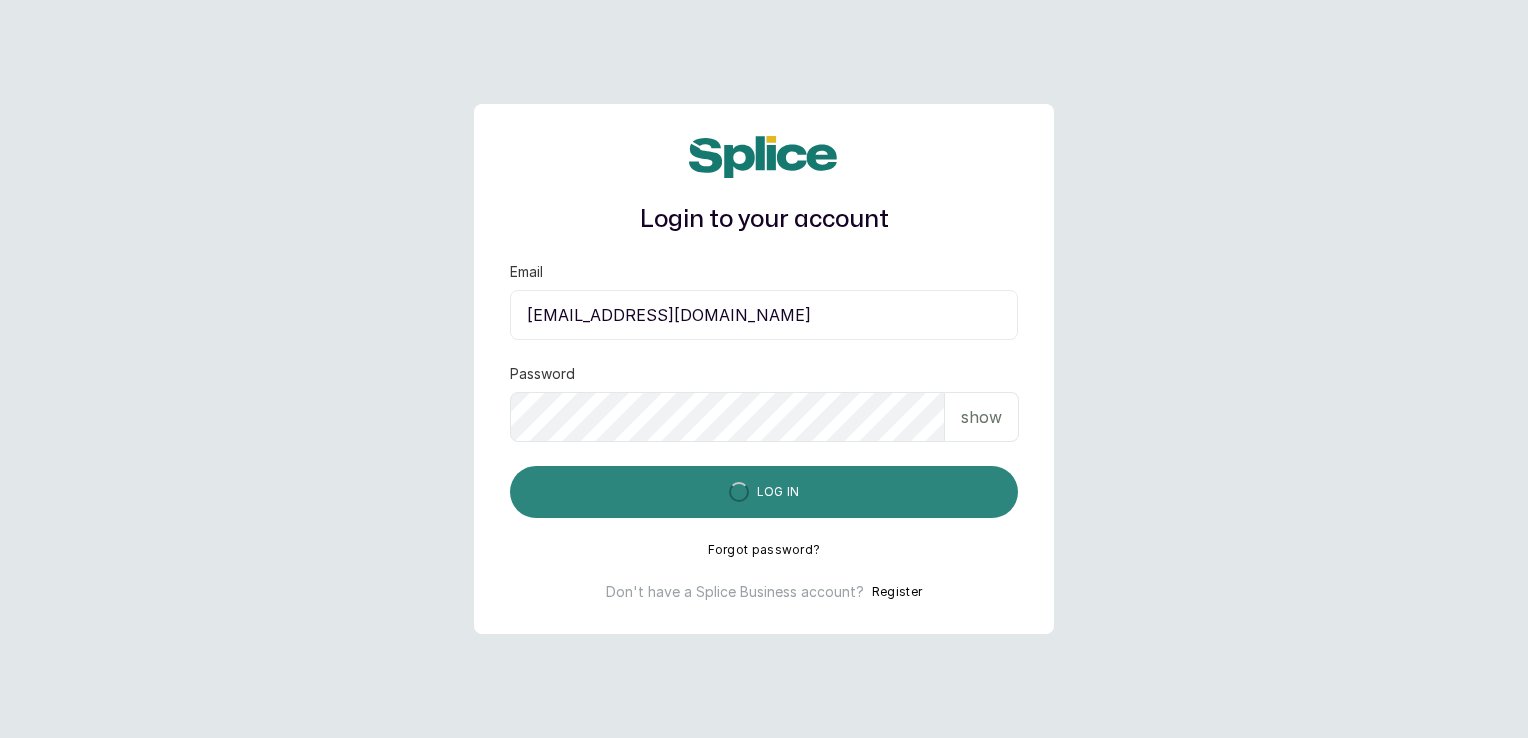 click on "Log in" at bounding box center (764, 492) 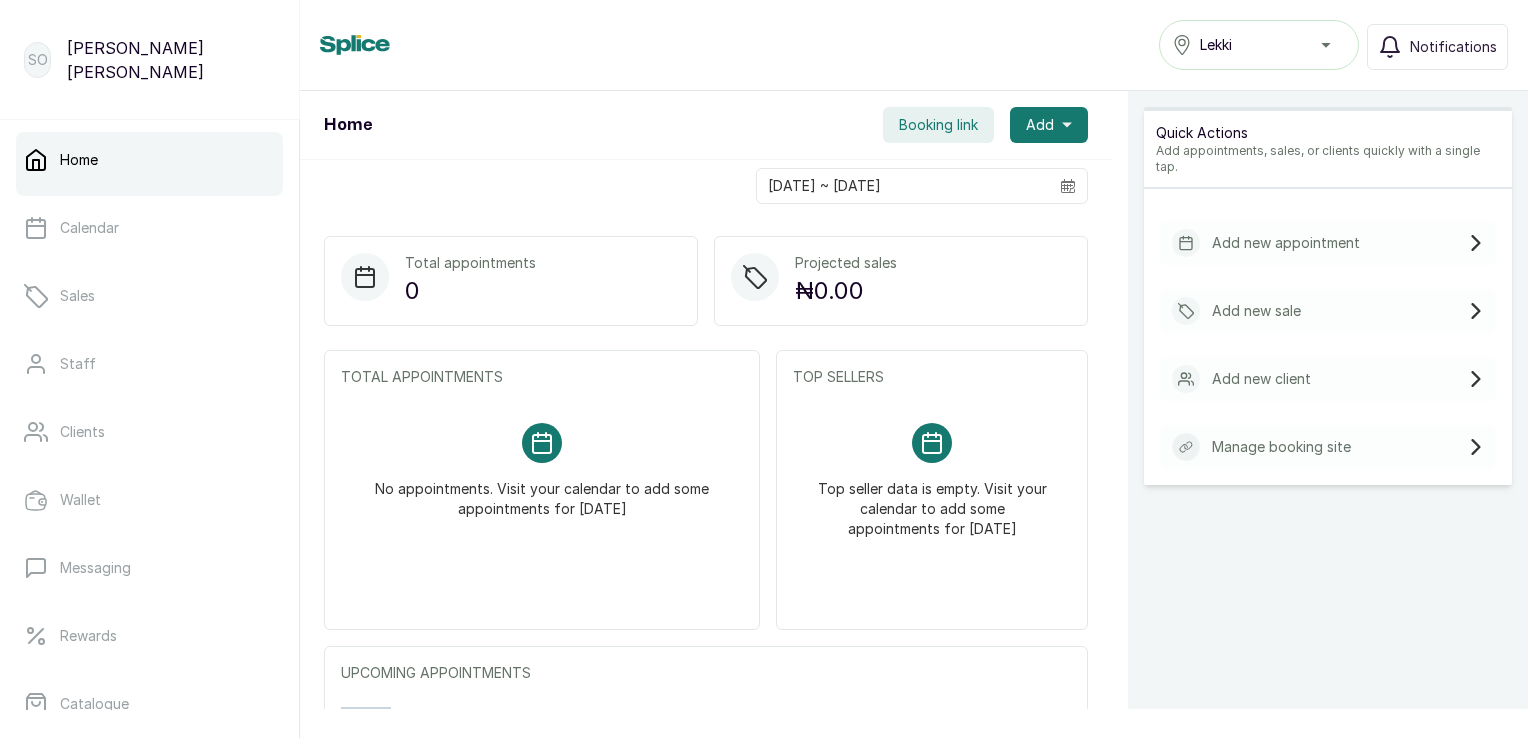 scroll, scrollTop: 0, scrollLeft: 0, axis: both 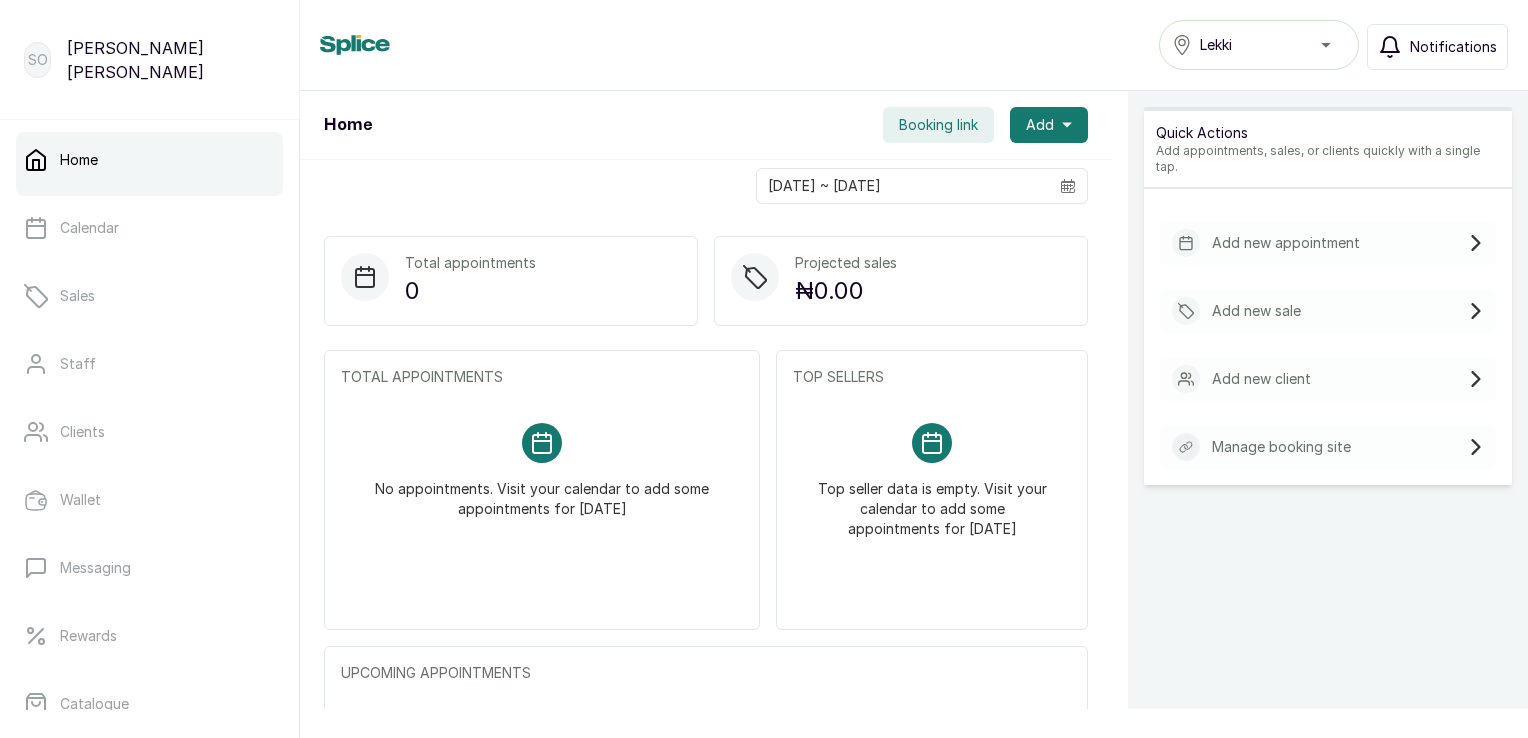 click on "Notifications" at bounding box center (1453, 47) 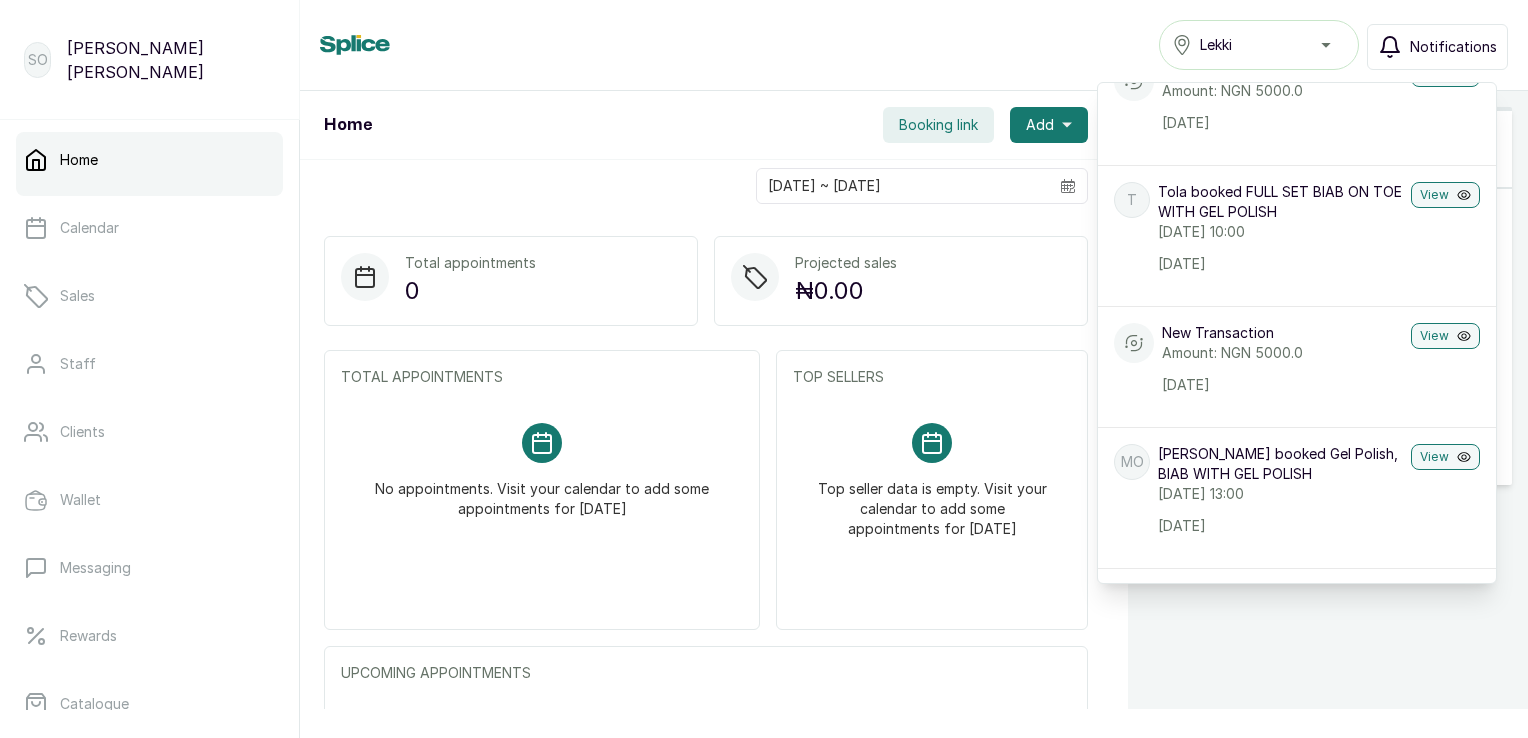 scroll, scrollTop: 244, scrollLeft: 0, axis: vertical 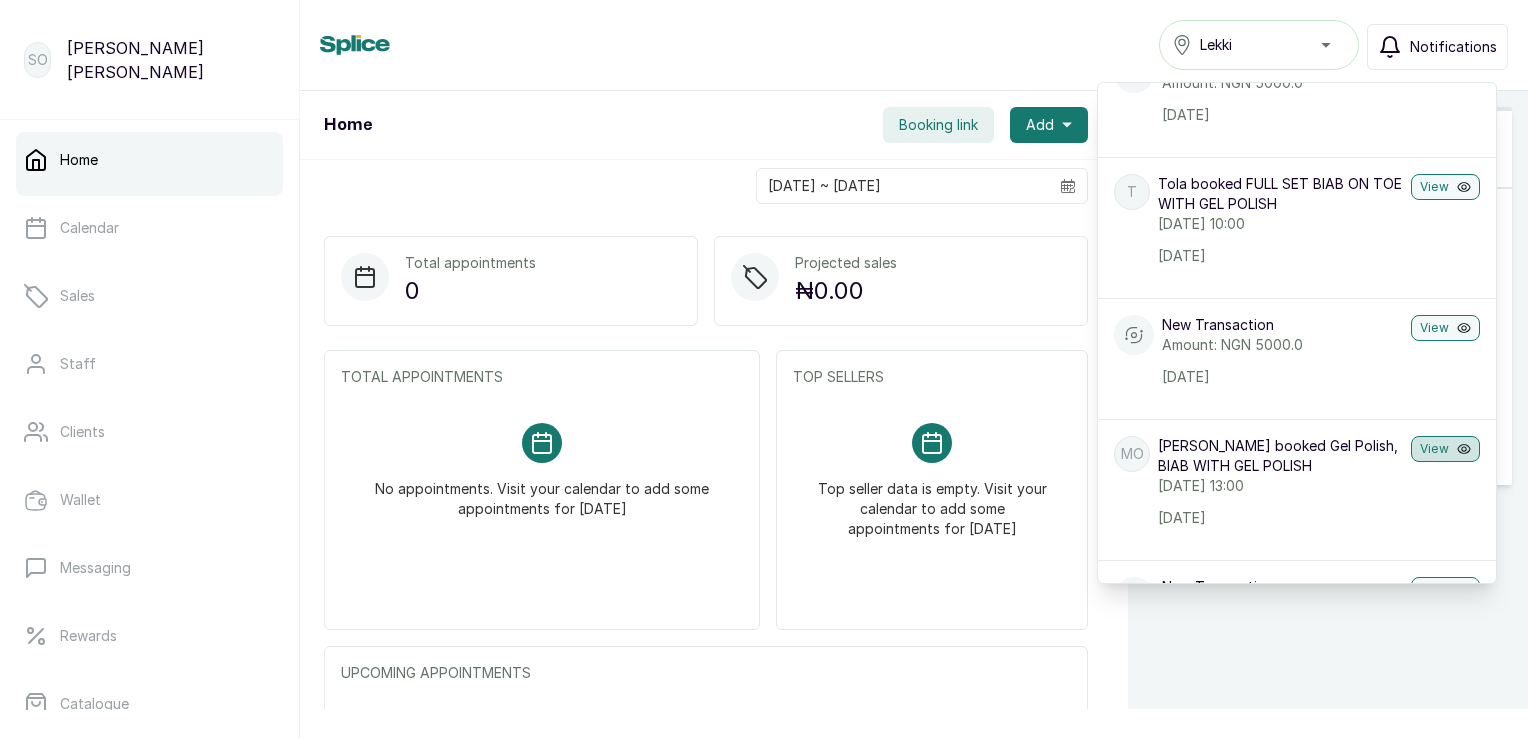 click on "View" at bounding box center (1445, 449) 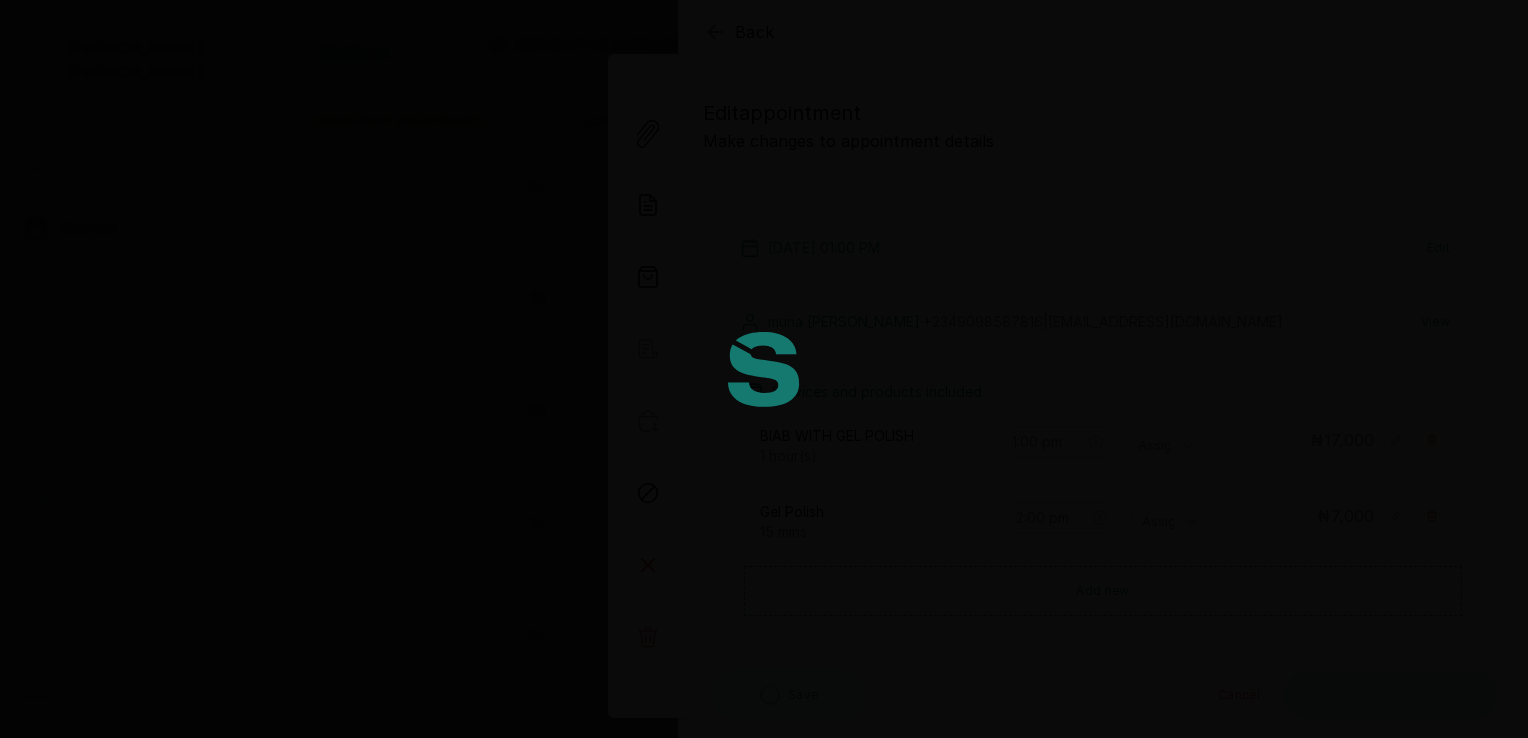 scroll, scrollTop: 674, scrollLeft: 0, axis: vertical 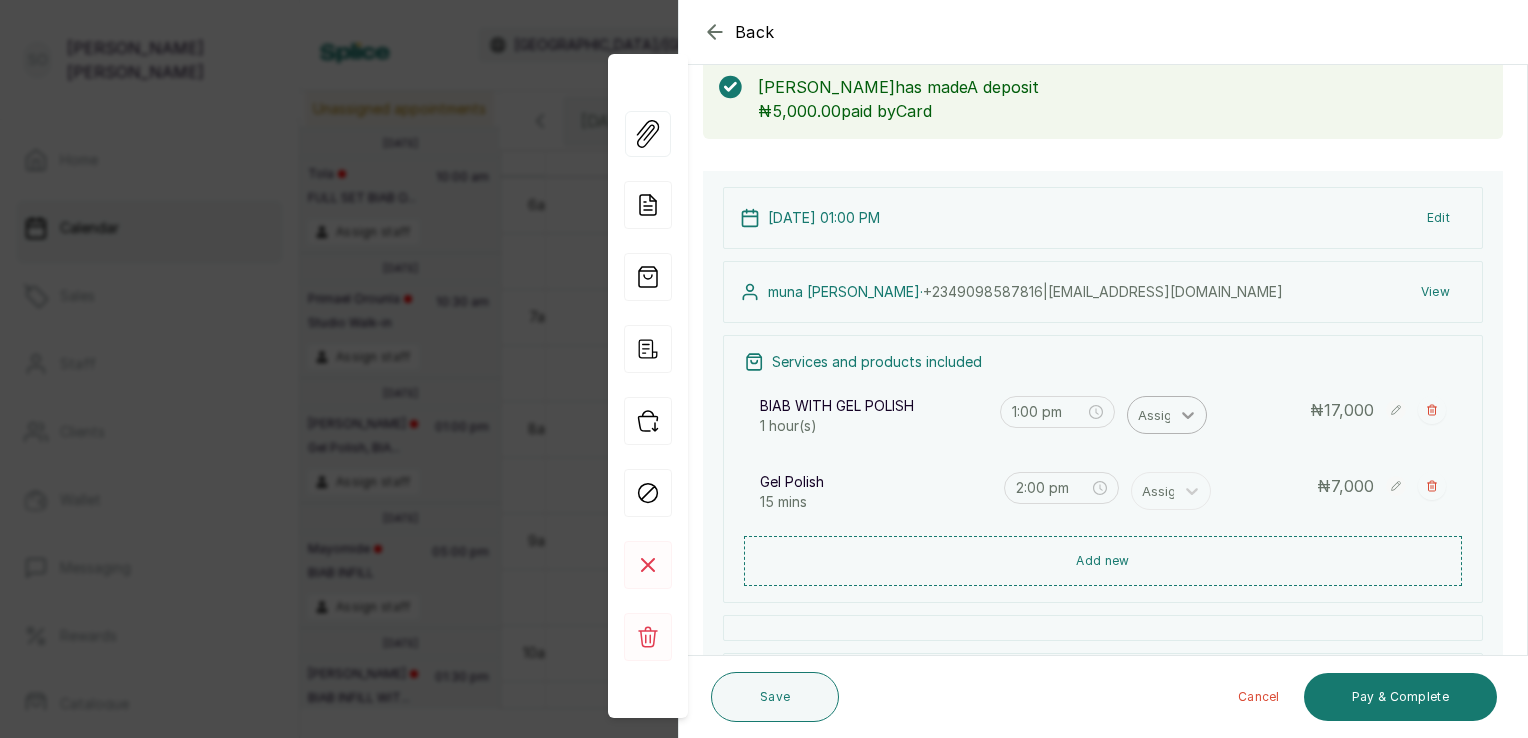 click 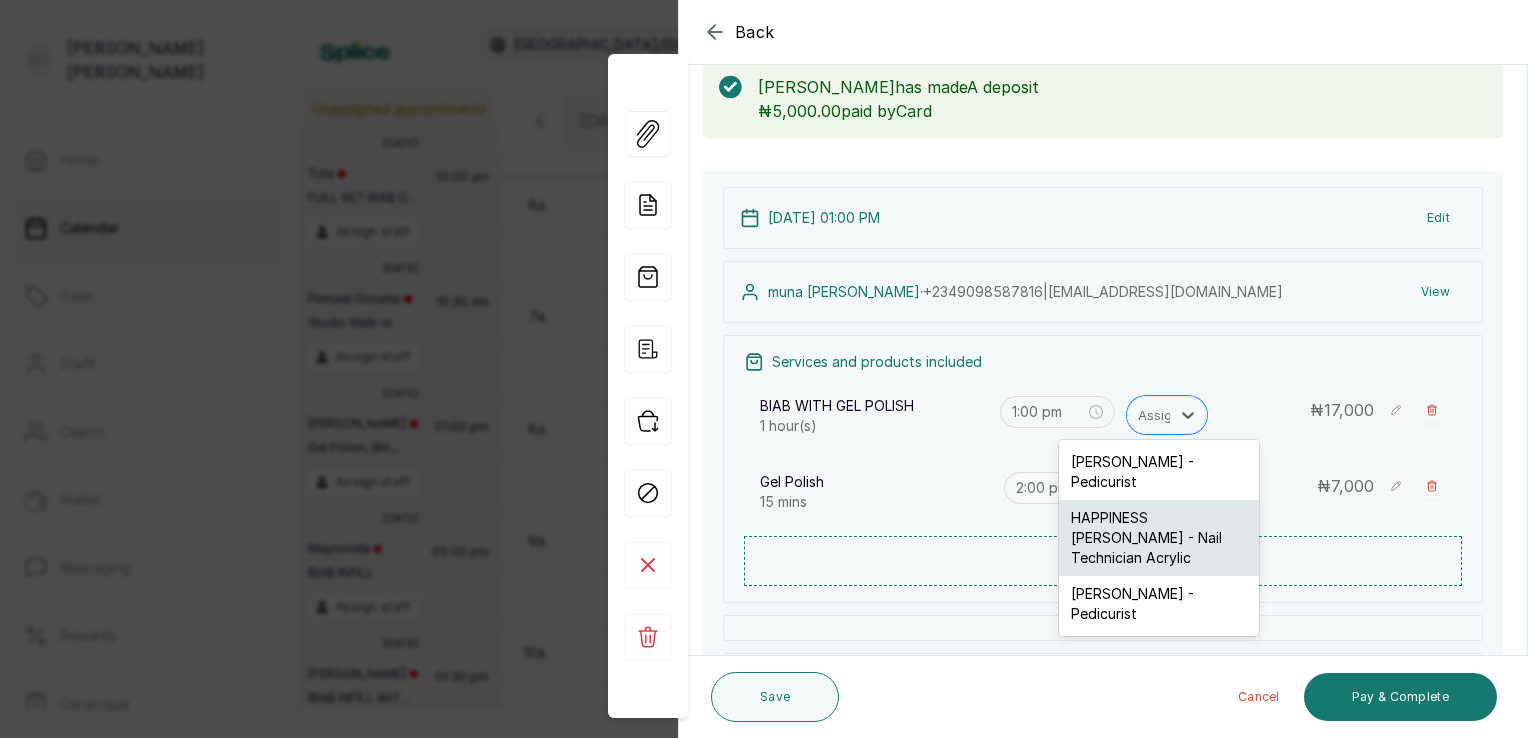 click on "HAPPINESS [PERSON_NAME] - Nail Technician Acrylic" at bounding box center (1159, 538) 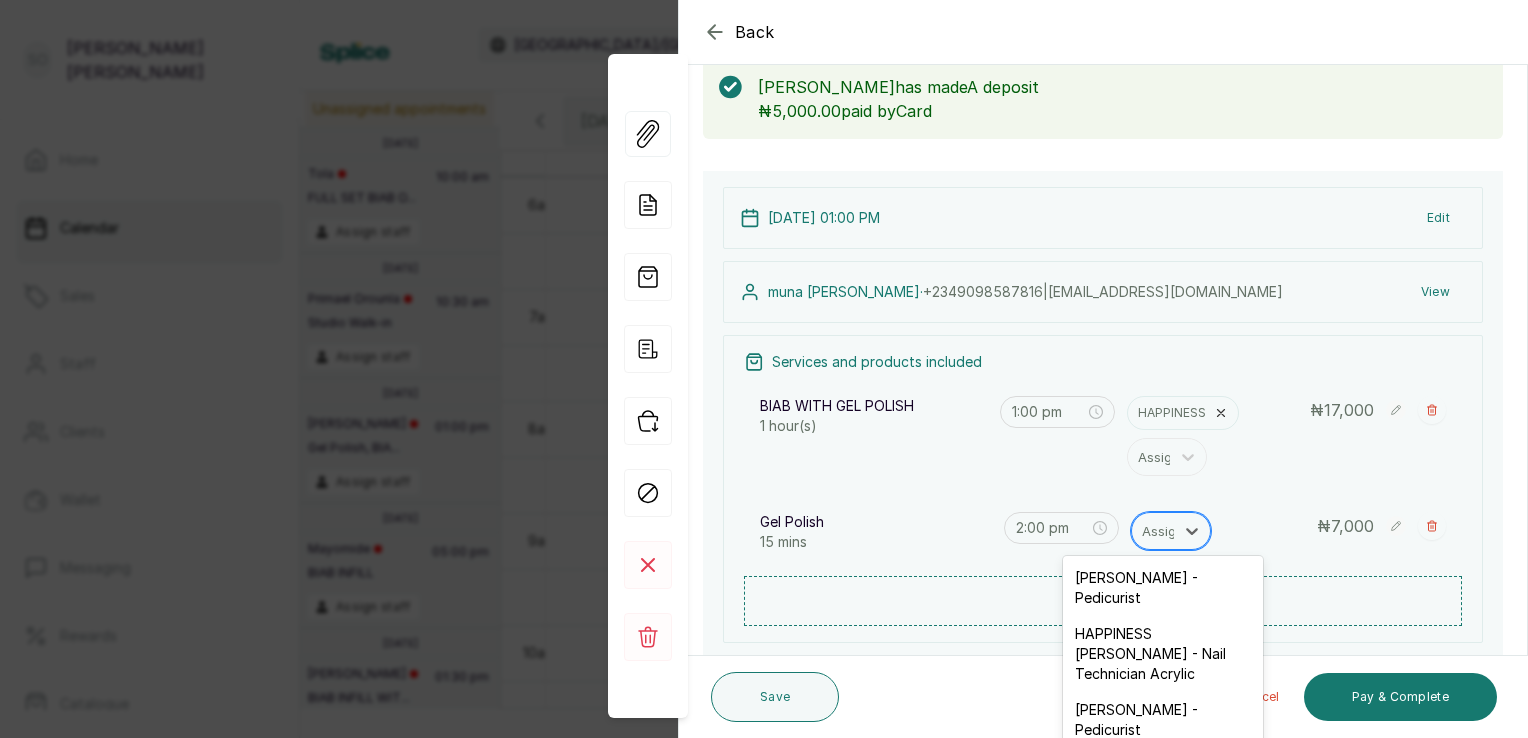 click at bounding box center [1163, 531] 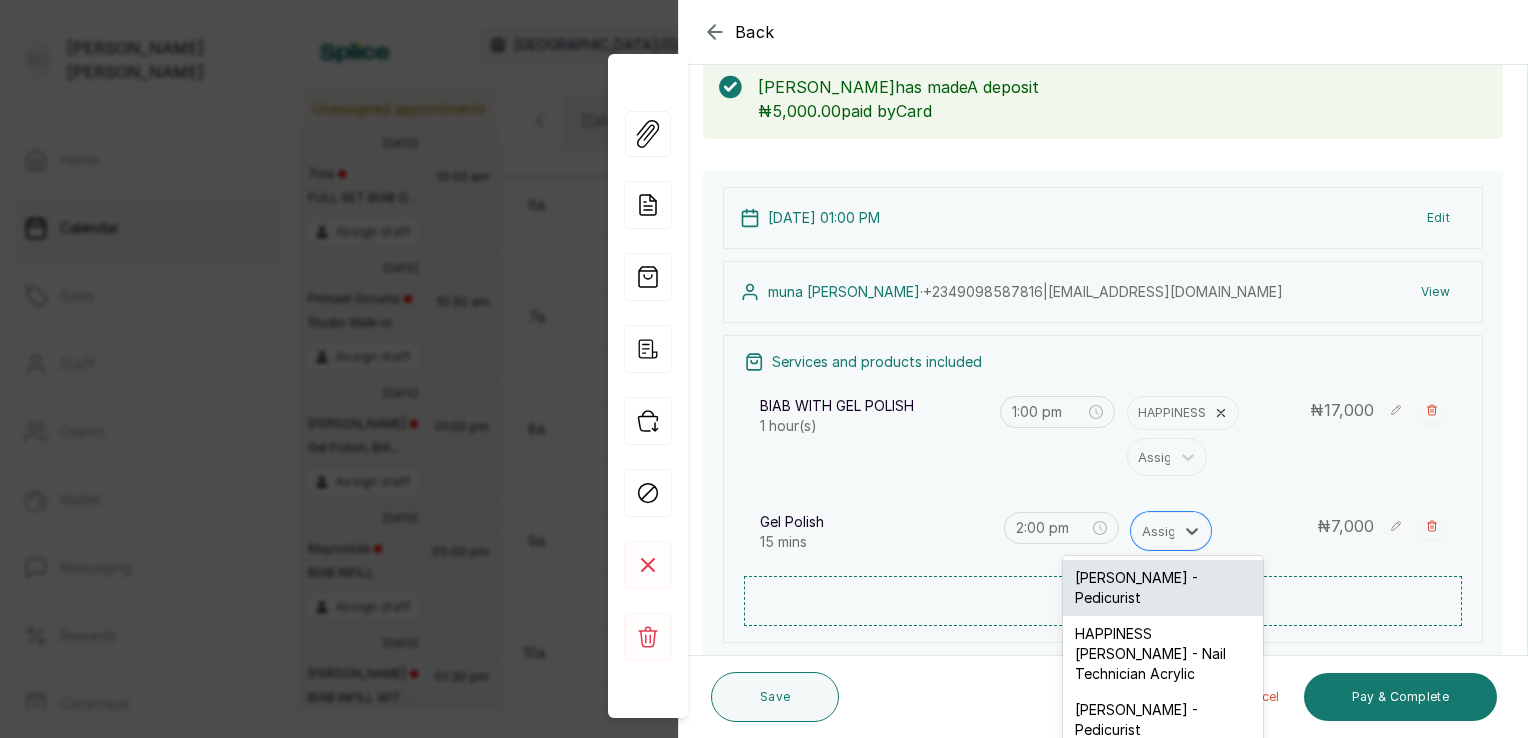 click on "[PERSON_NAME] - Pedicurist" at bounding box center (1163, 588) 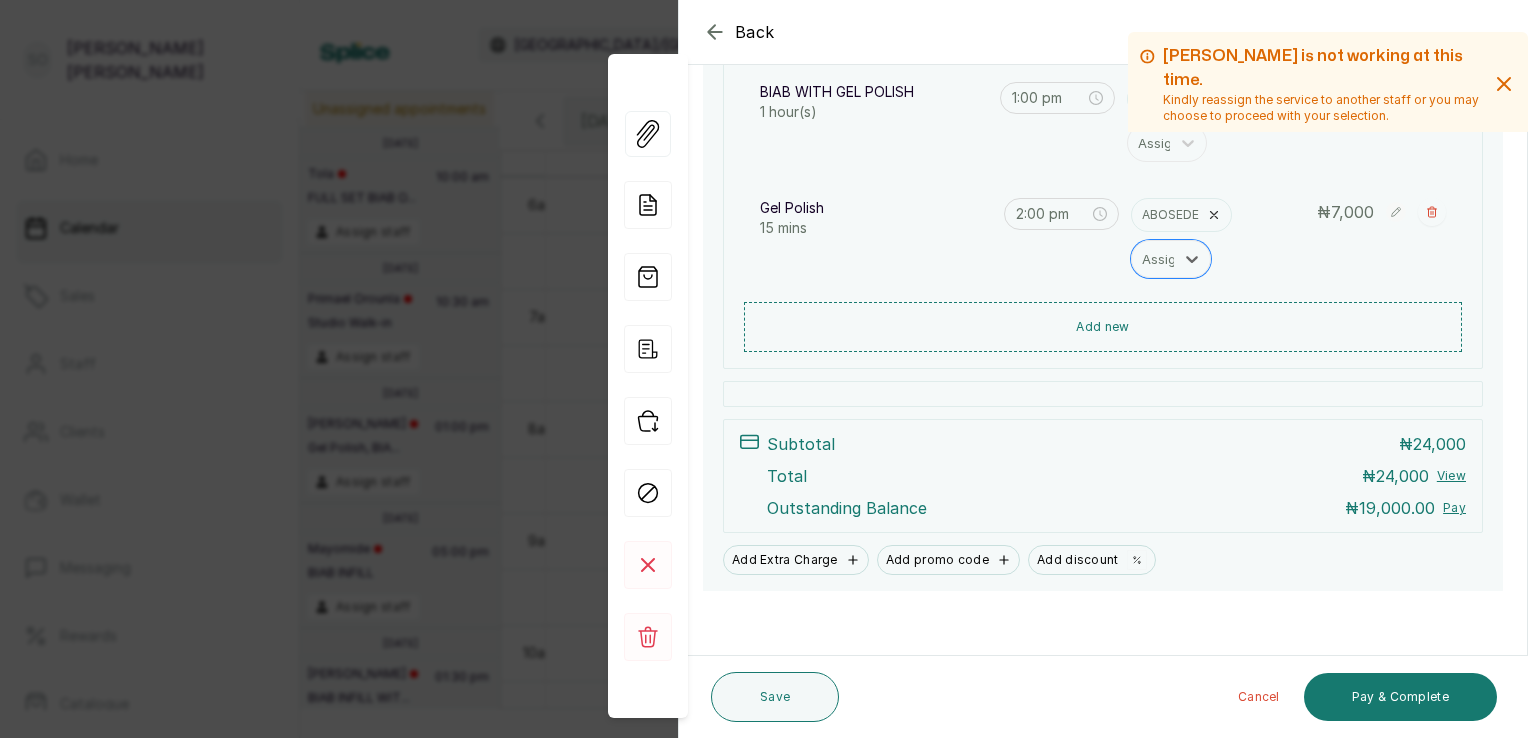 scroll, scrollTop: 425, scrollLeft: 0, axis: vertical 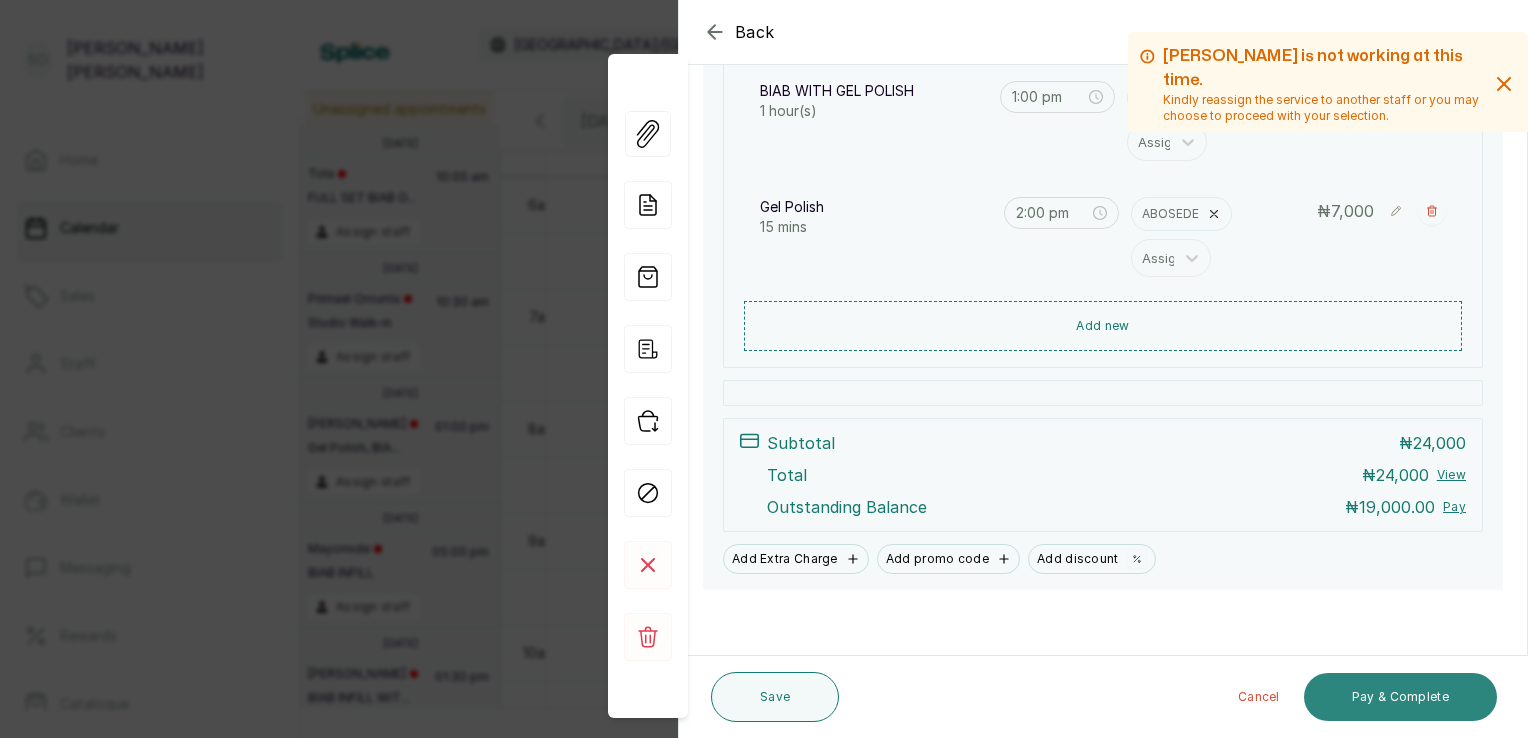 click on "Pay & Complete" at bounding box center [1400, 697] 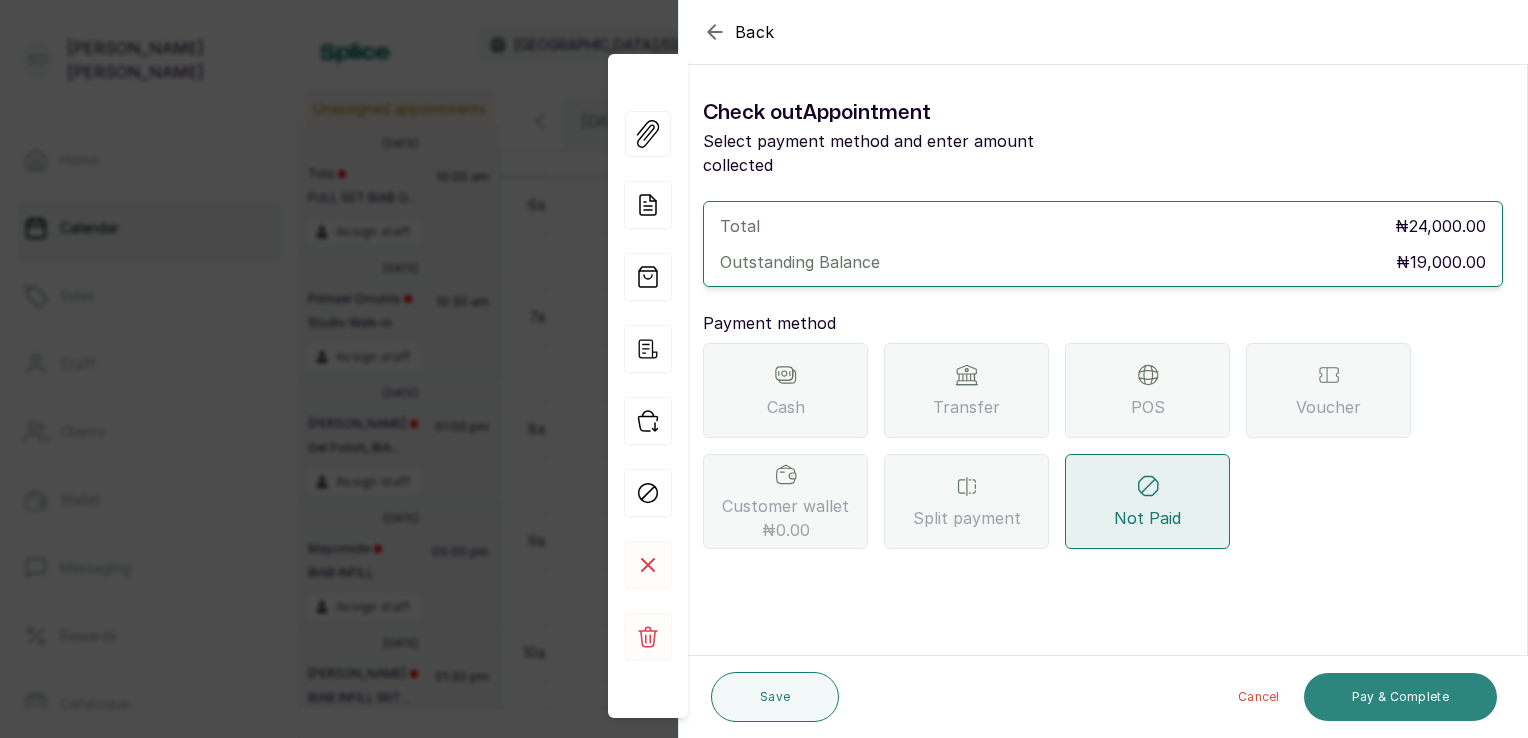 scroll, scrollTop: 0, scrollLeft: 0, axis: both 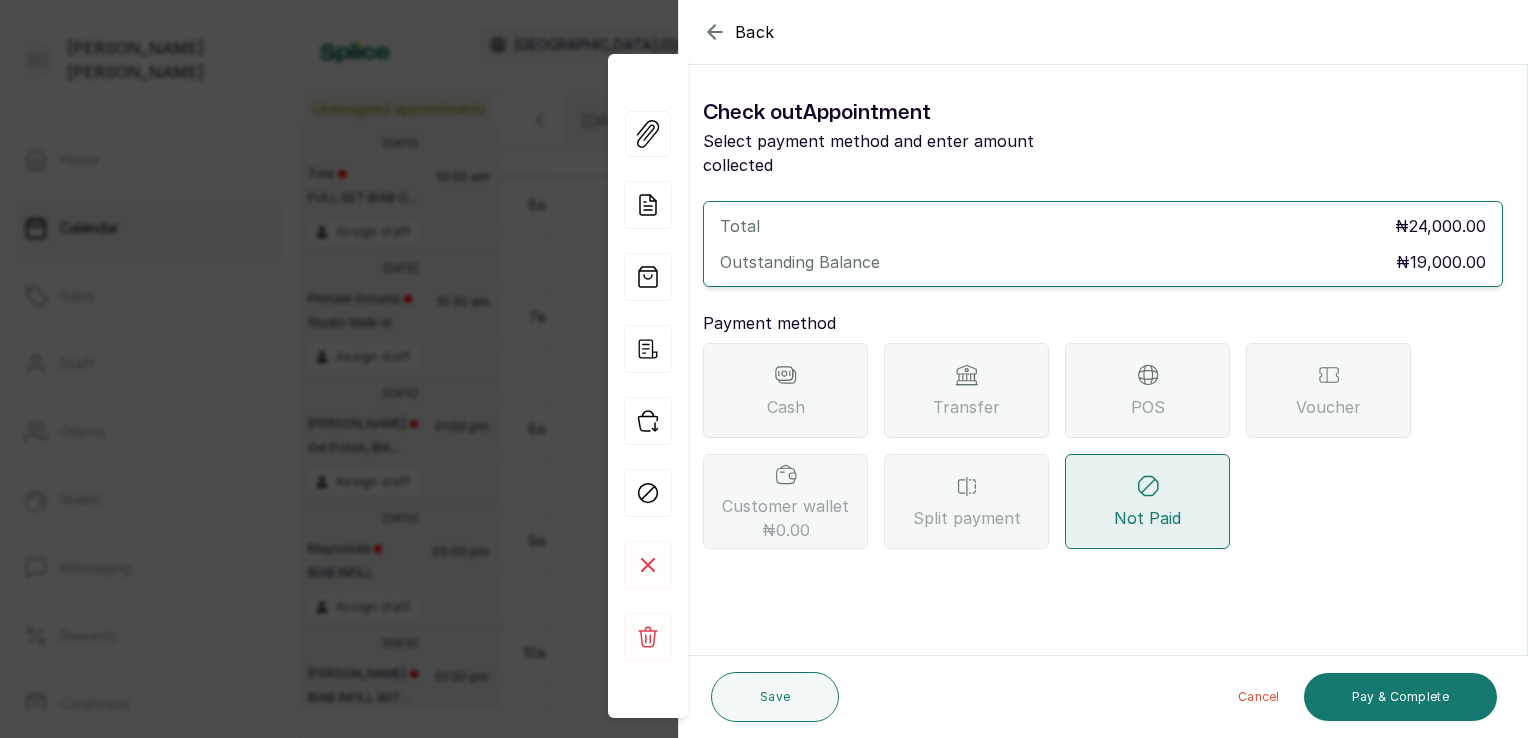 click on "POS" at bounding box center [1147, 390] 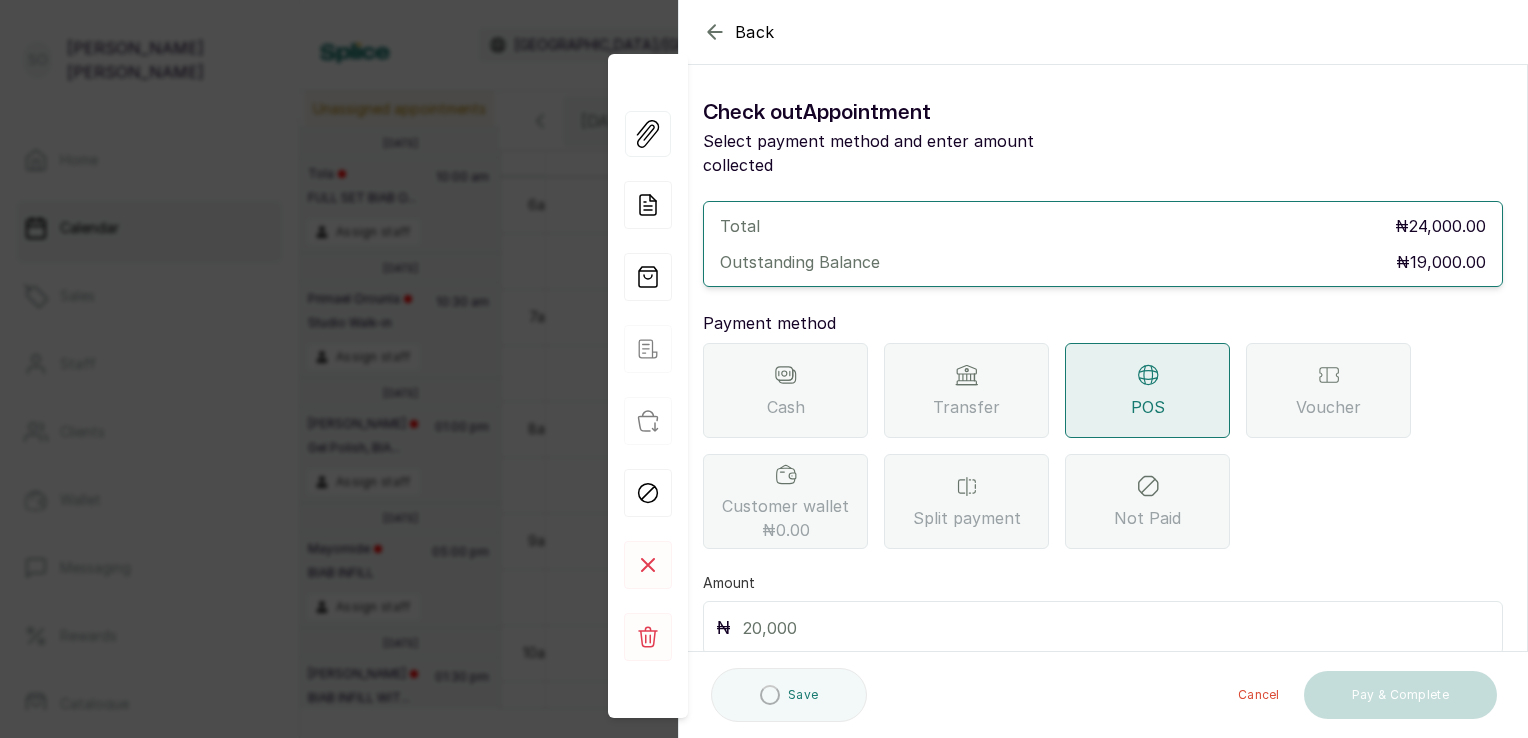 scroll, scrollTop: 60, scrollLeft: 0, axis: vertical 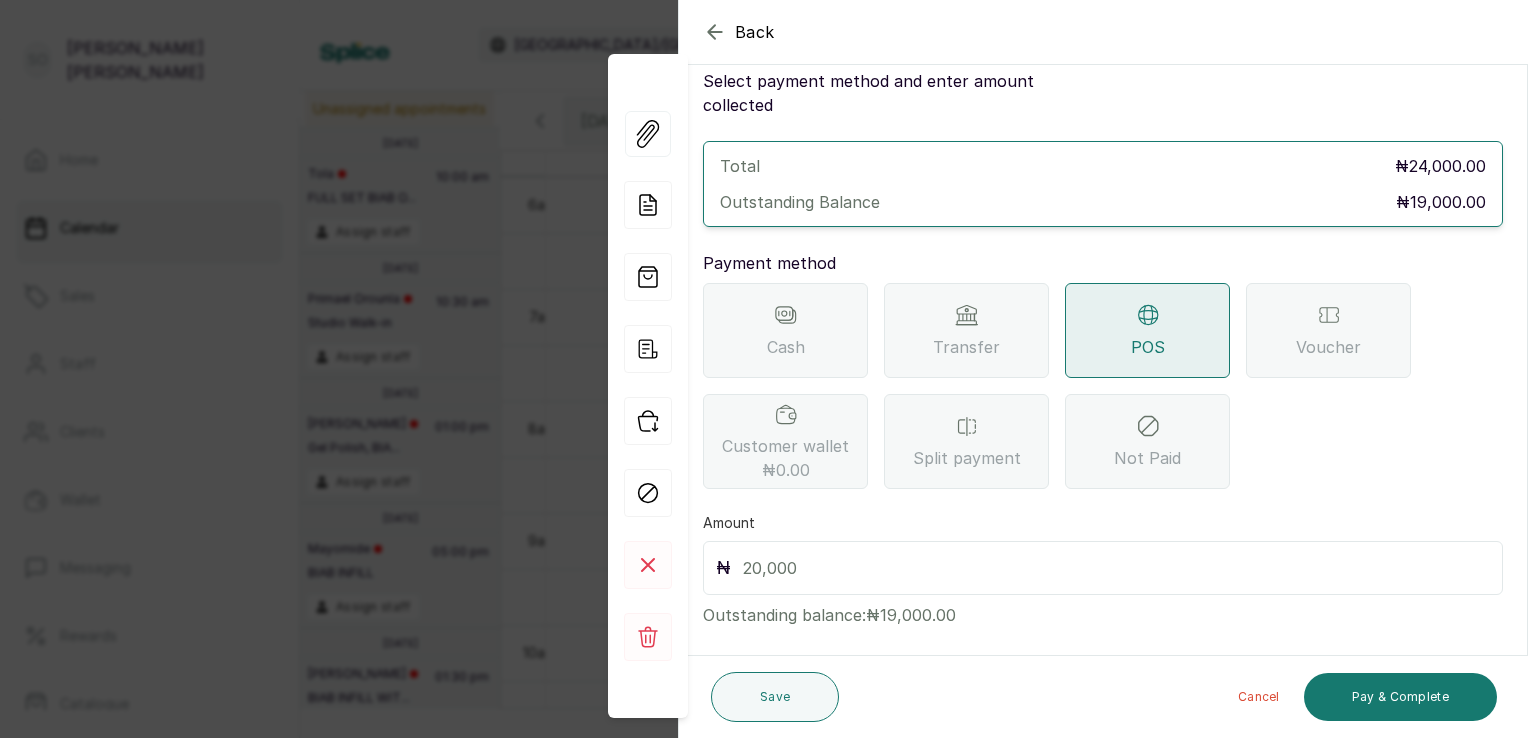 click on "₦" at bounding box center (1103, 568) 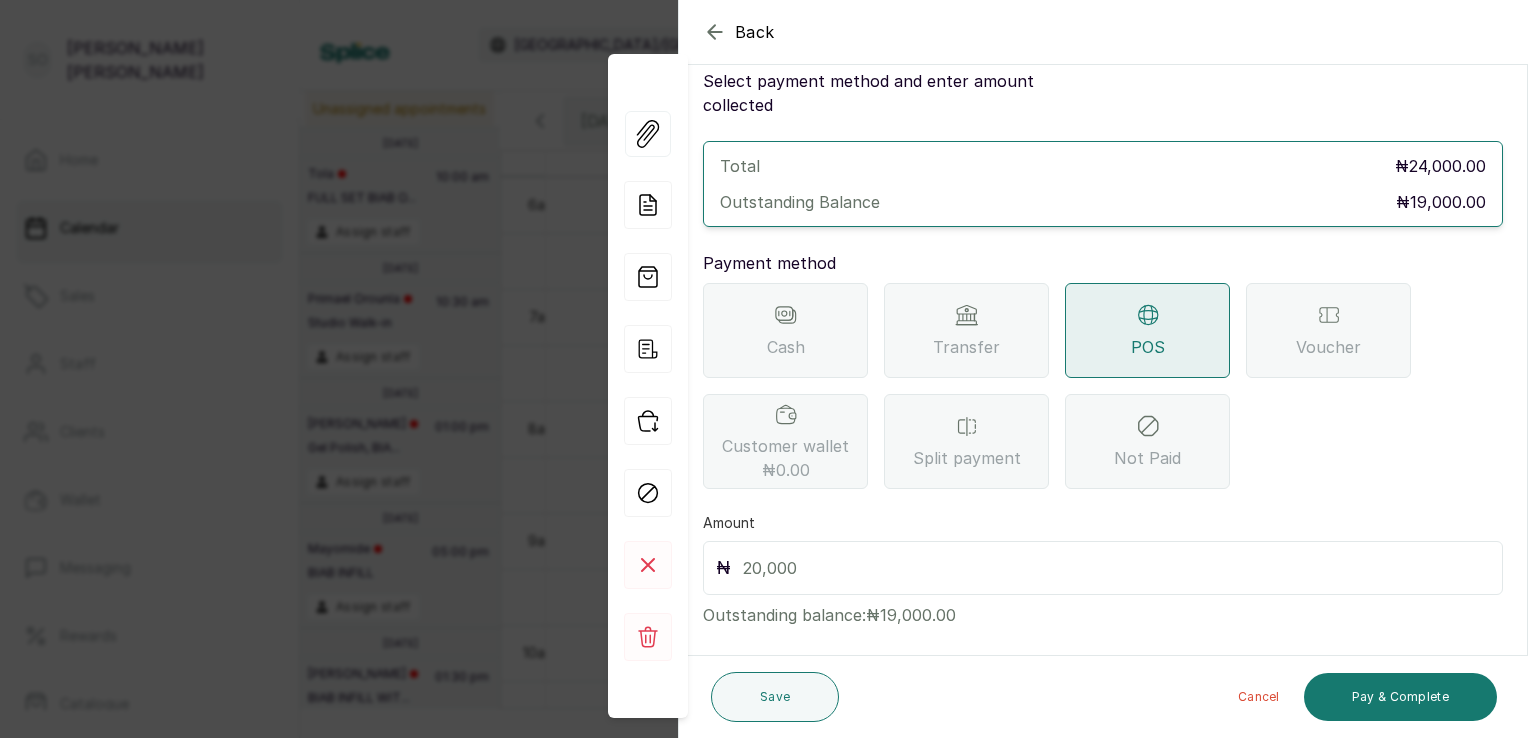 click at bounding box center [1116, 568] 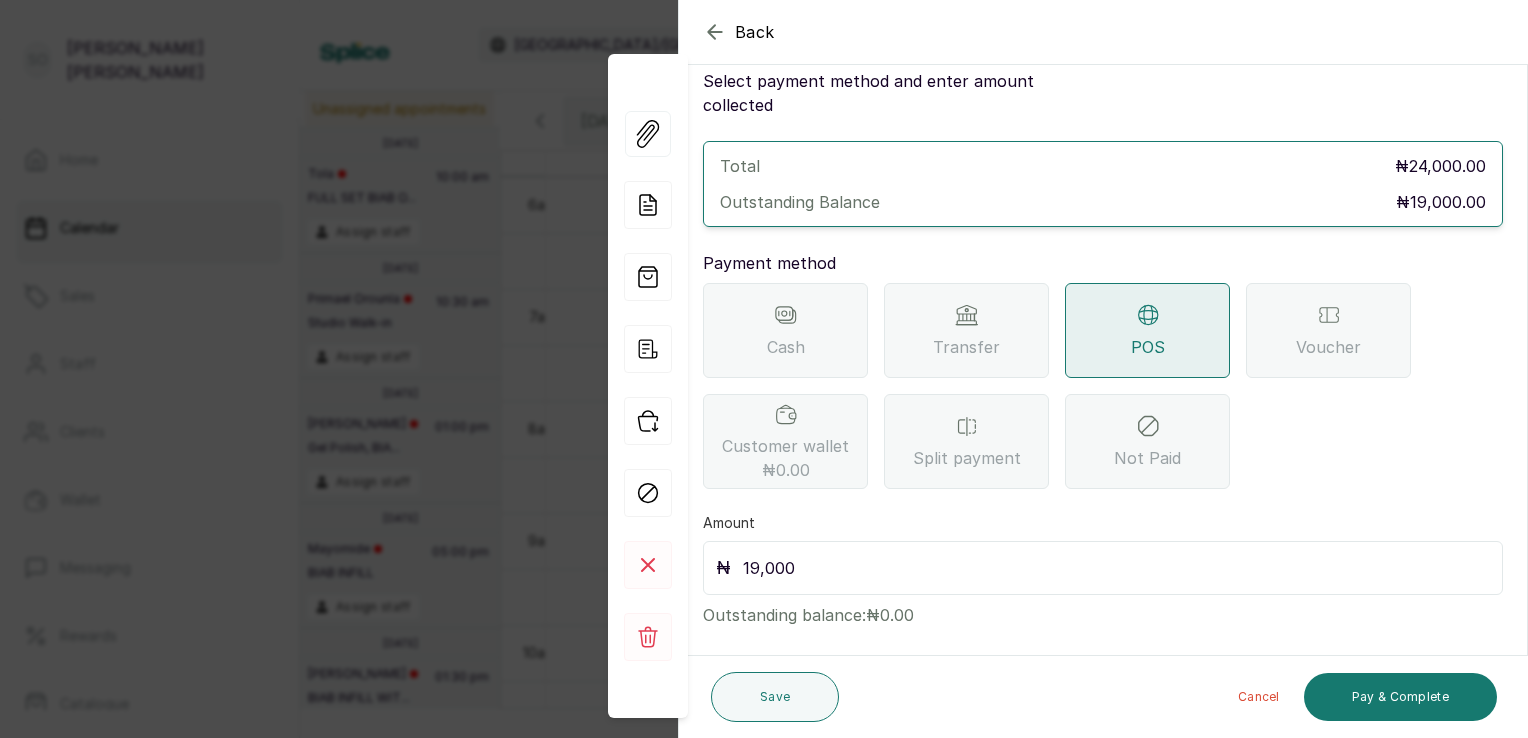 scroll, scrollTop: 0, scrollLeft: 0, axis: both 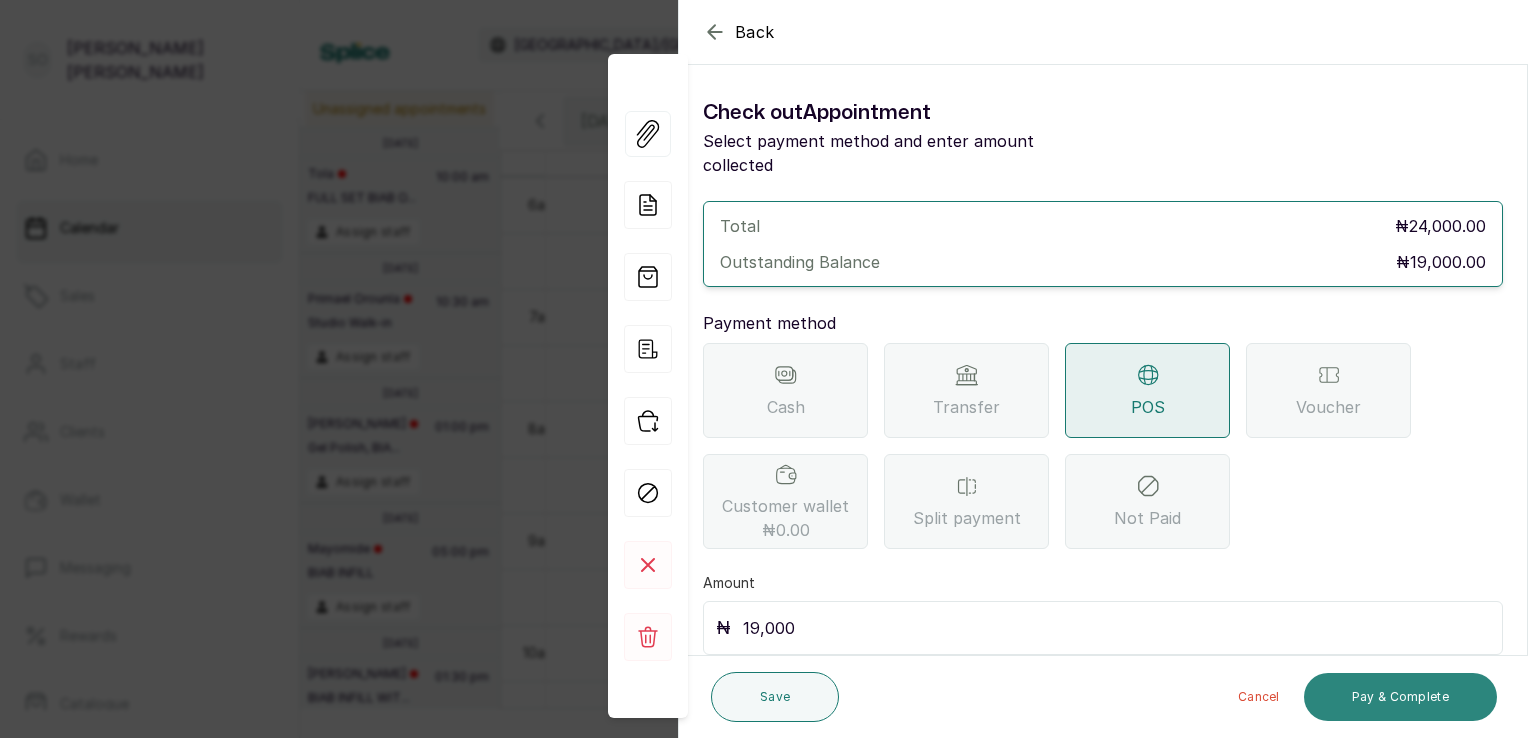 type on "19,000" 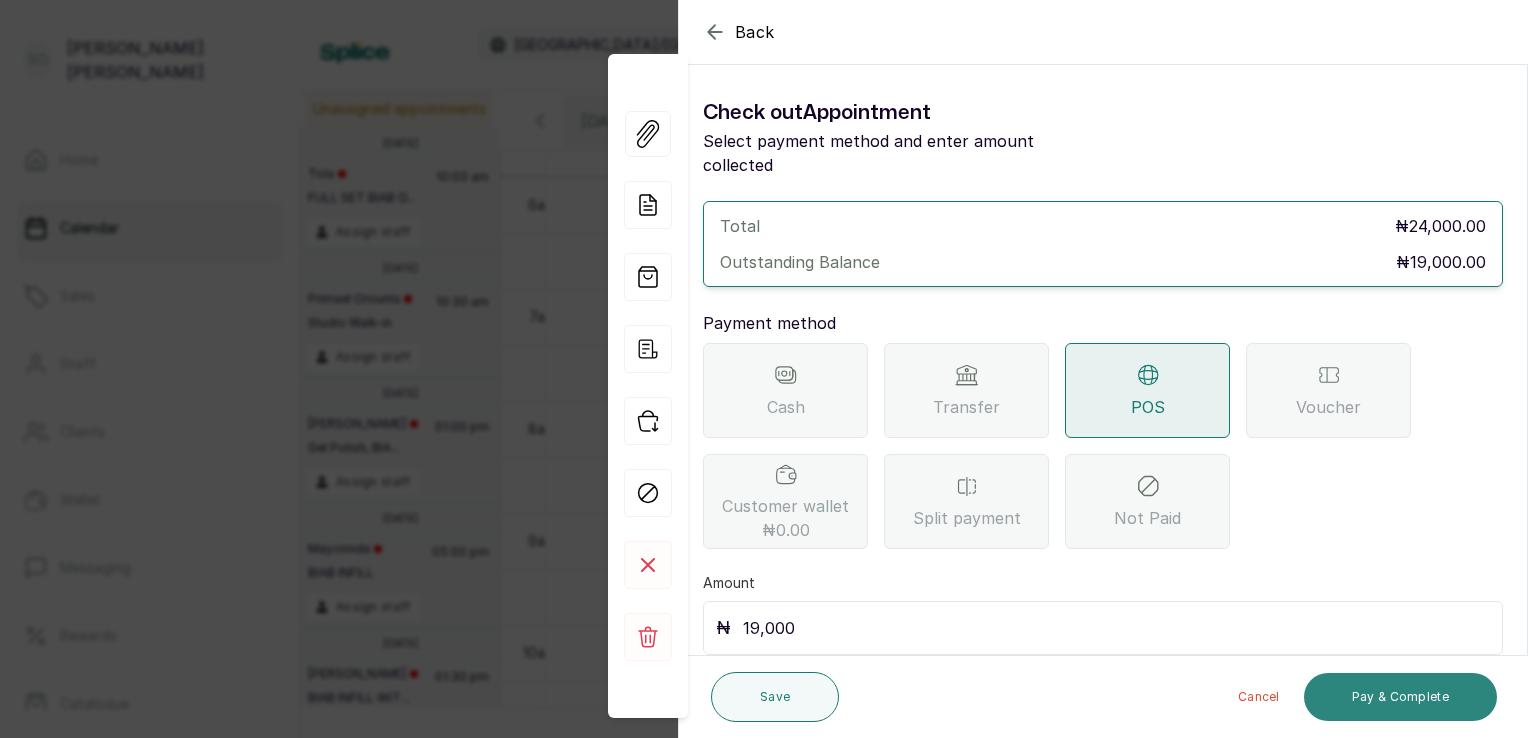 click on "Pay & Complete" at bounding box center (1400, 697) 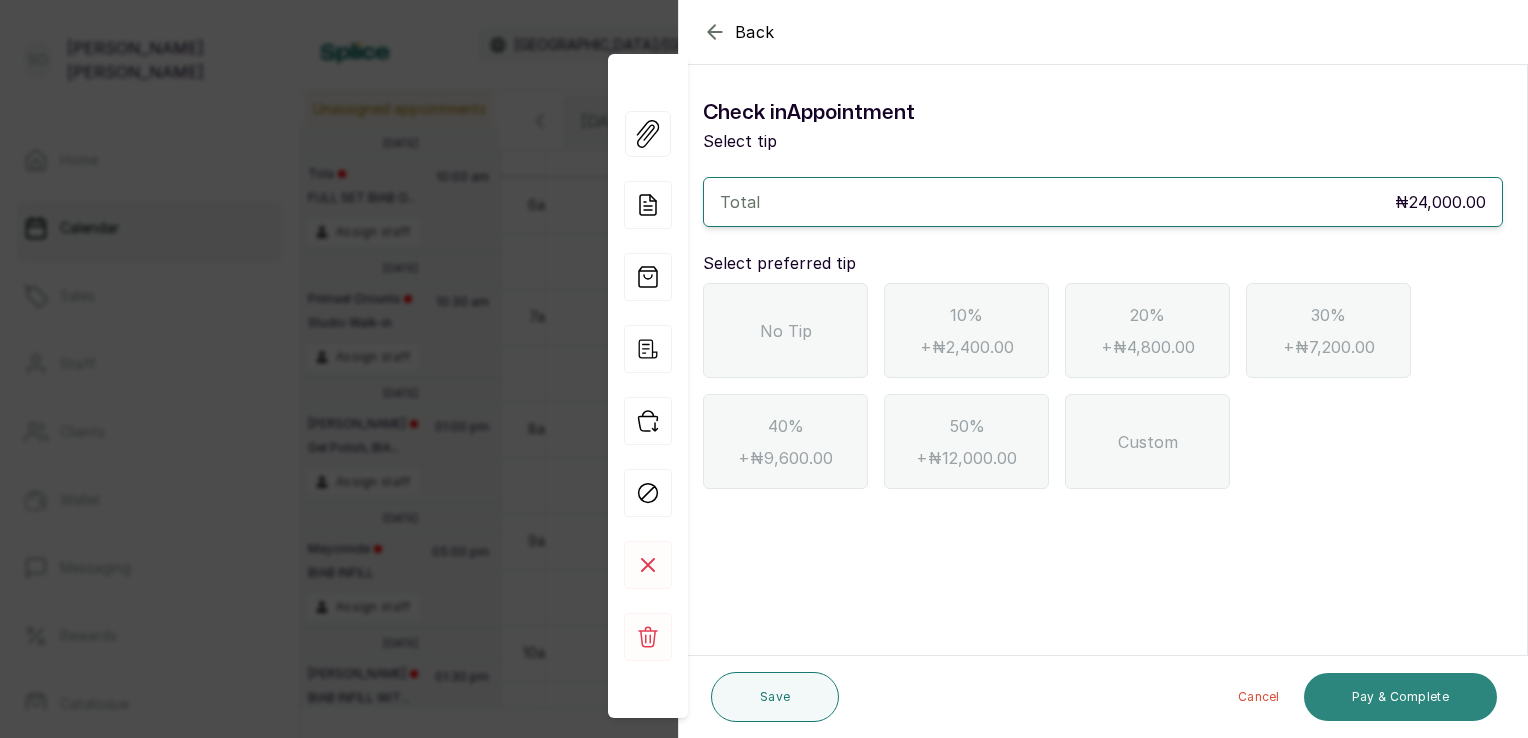 click on "Pay & Complete" at bounding box center [1400, 697] 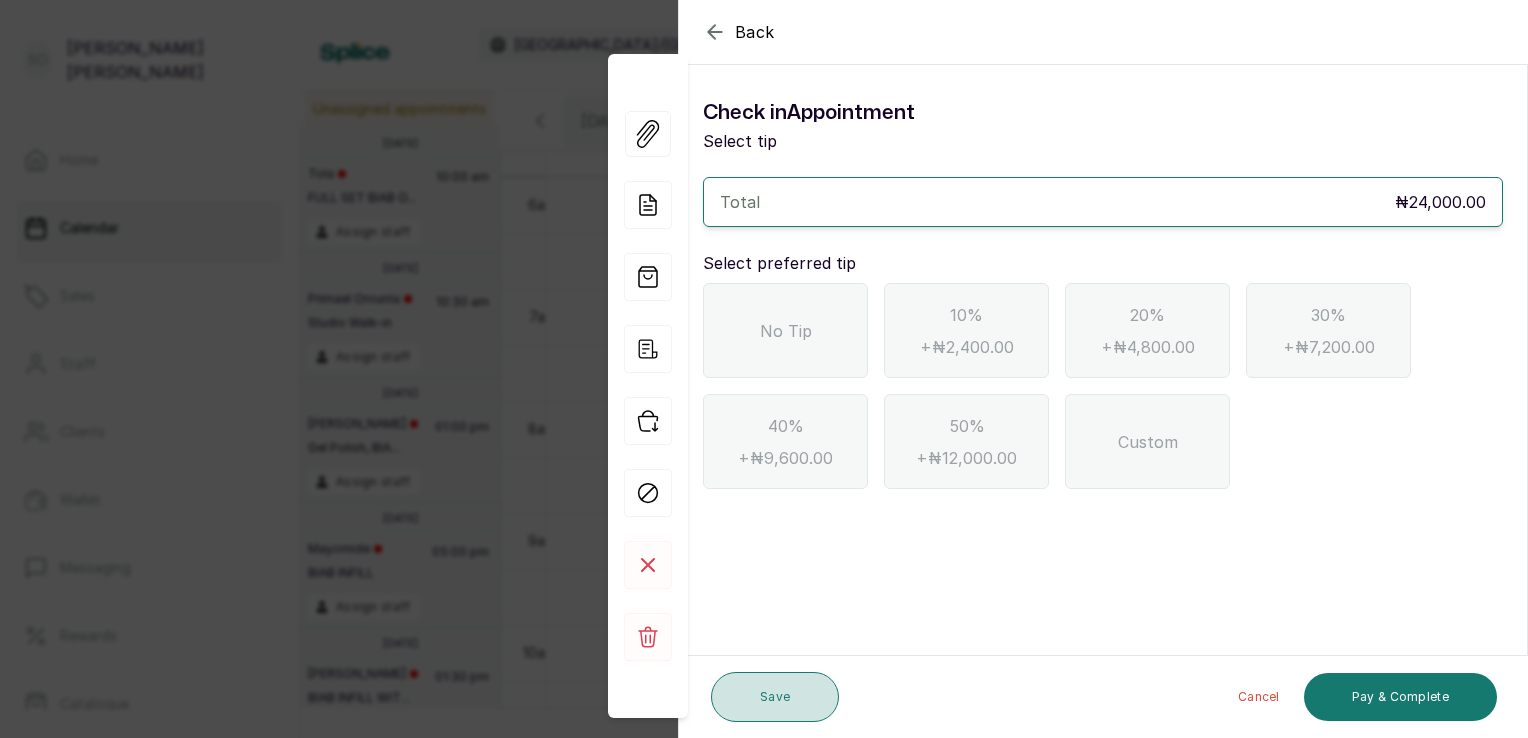 click on "Save" at bounding box center (775, 697) 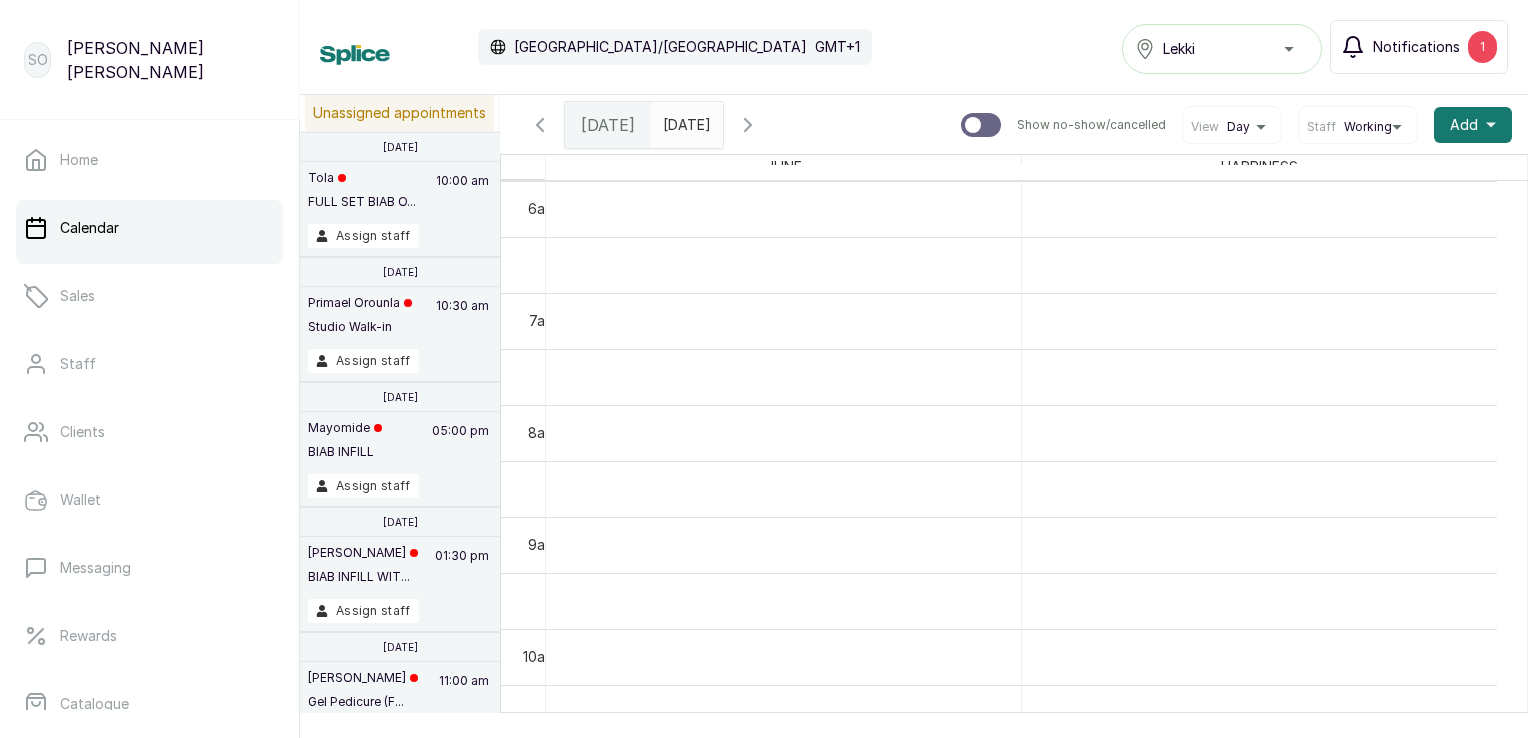 click on "Notifications" at bounding box center [1416, 47] 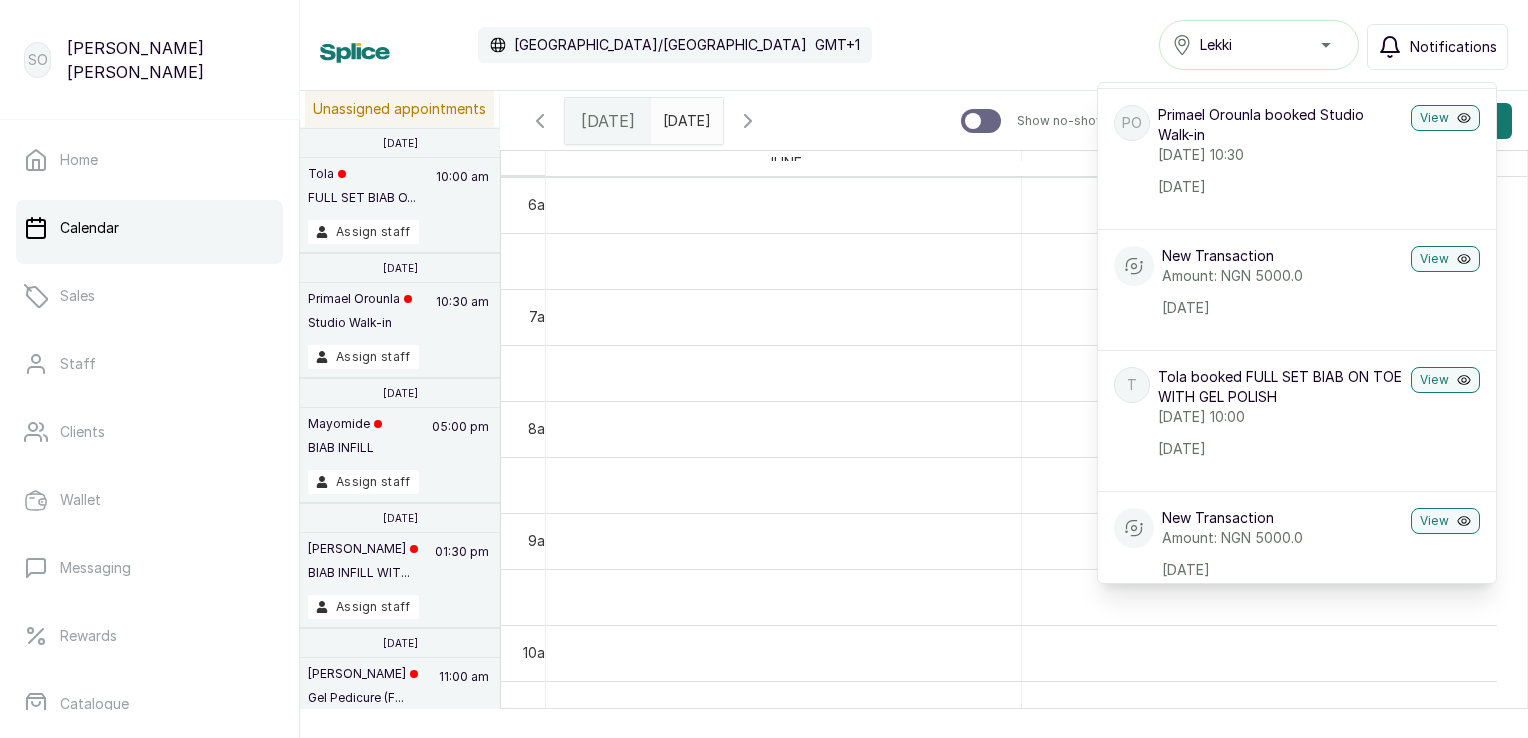 scroll, scrollTop: 0, scrollLeft: 0, axis: both 